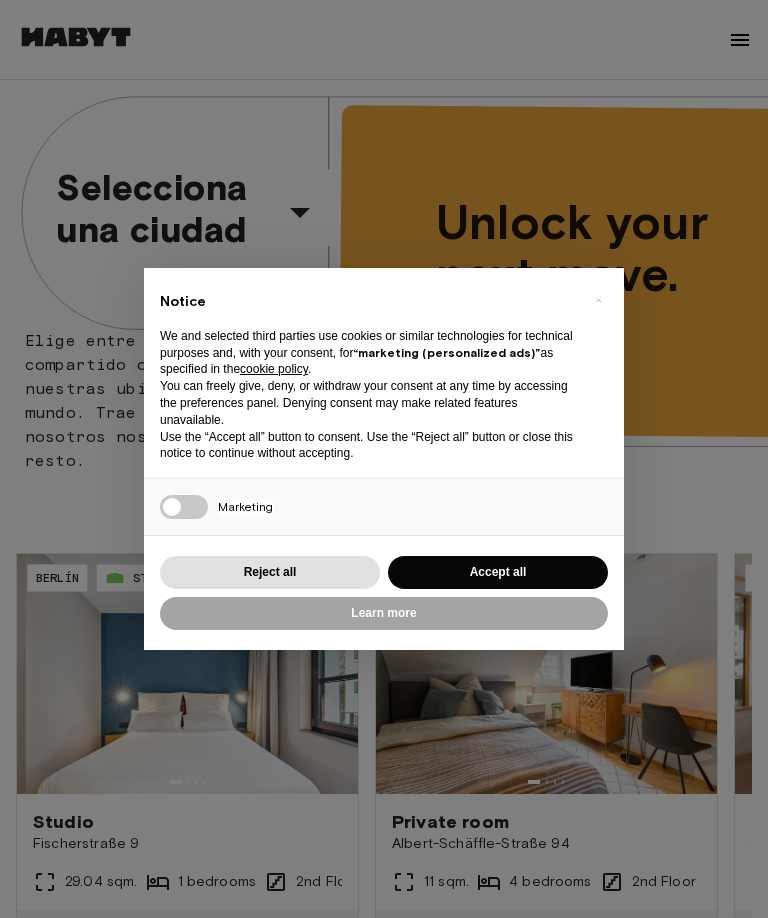 scroll, scrollTop: 0, scrollLeft: 0, axis: both 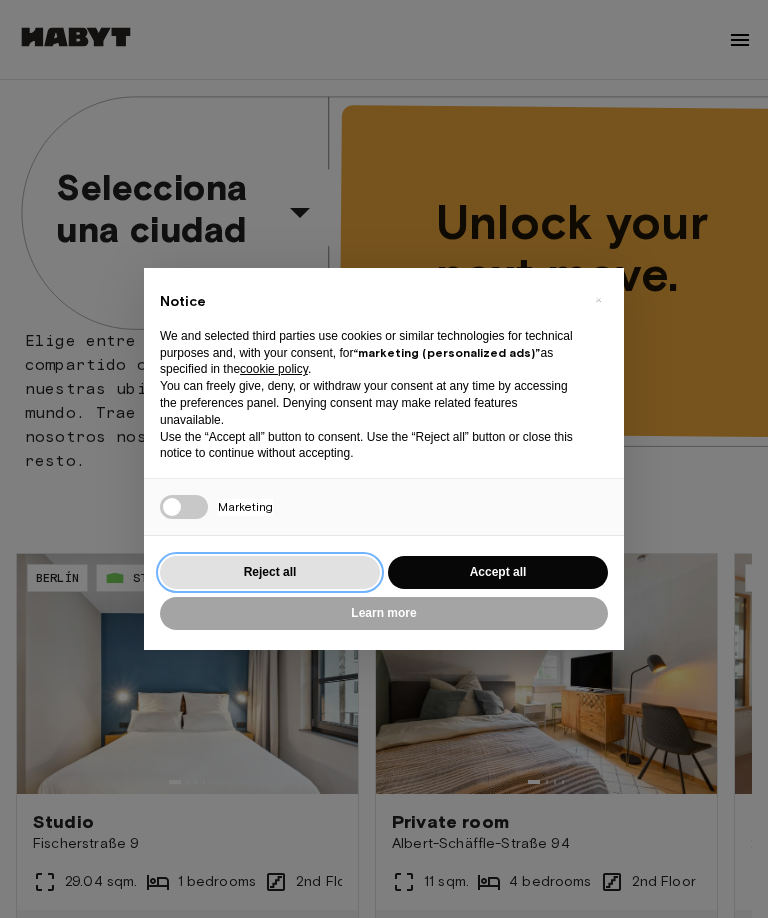 click on "Reject all" at bounding box center (270, 572) 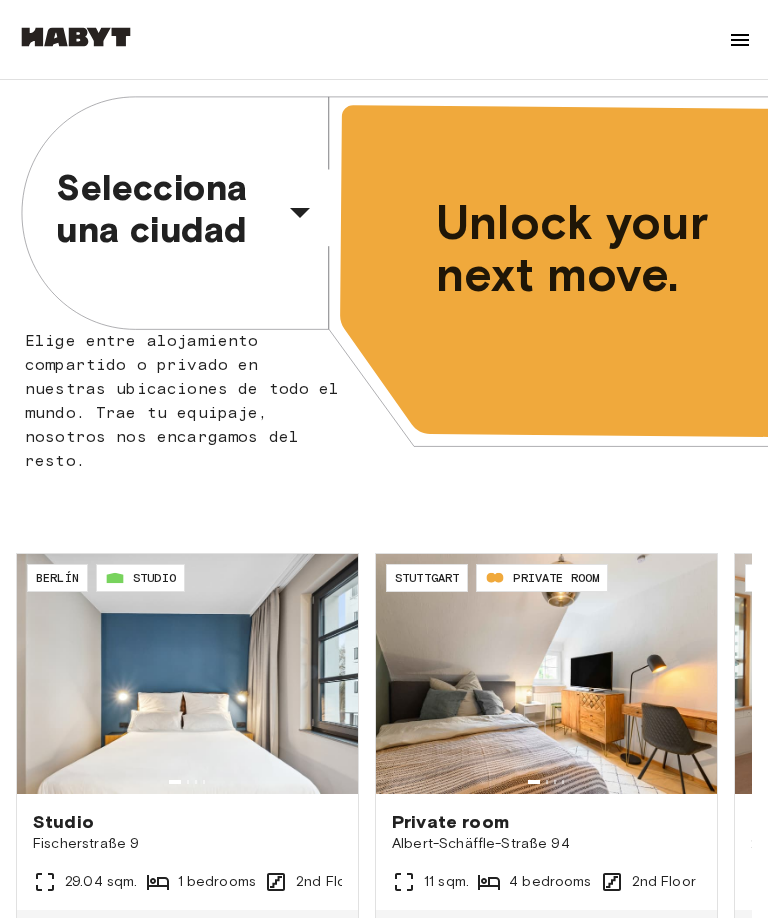 scroll, scrollTop: 0, scrollLeft: 0, axis: both 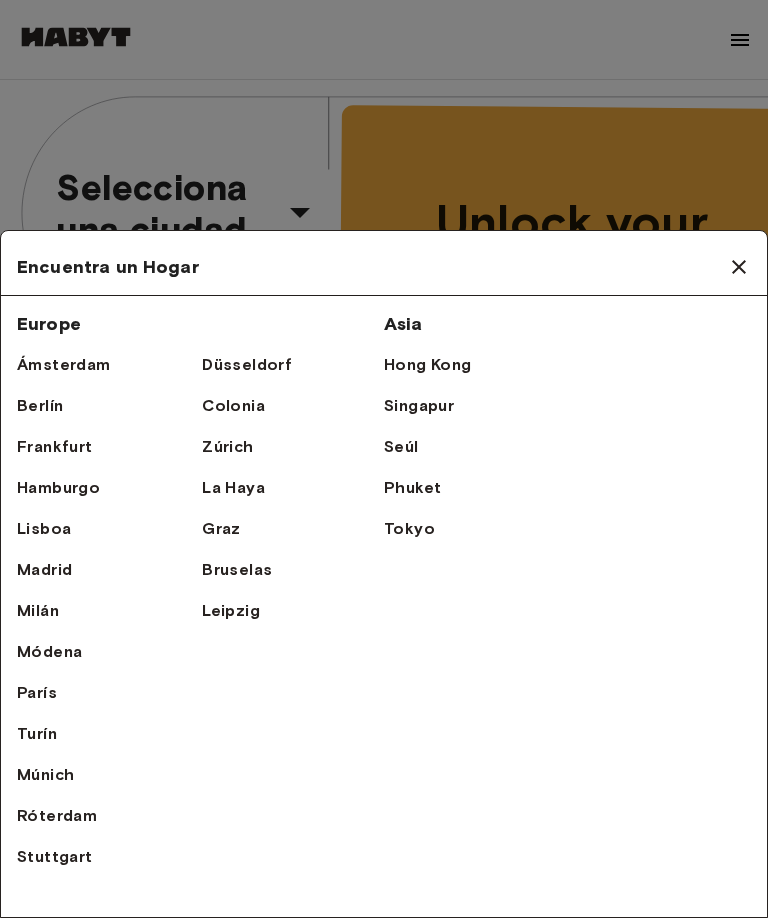 click on "Frankfurt" at bounding box center (109, 446) 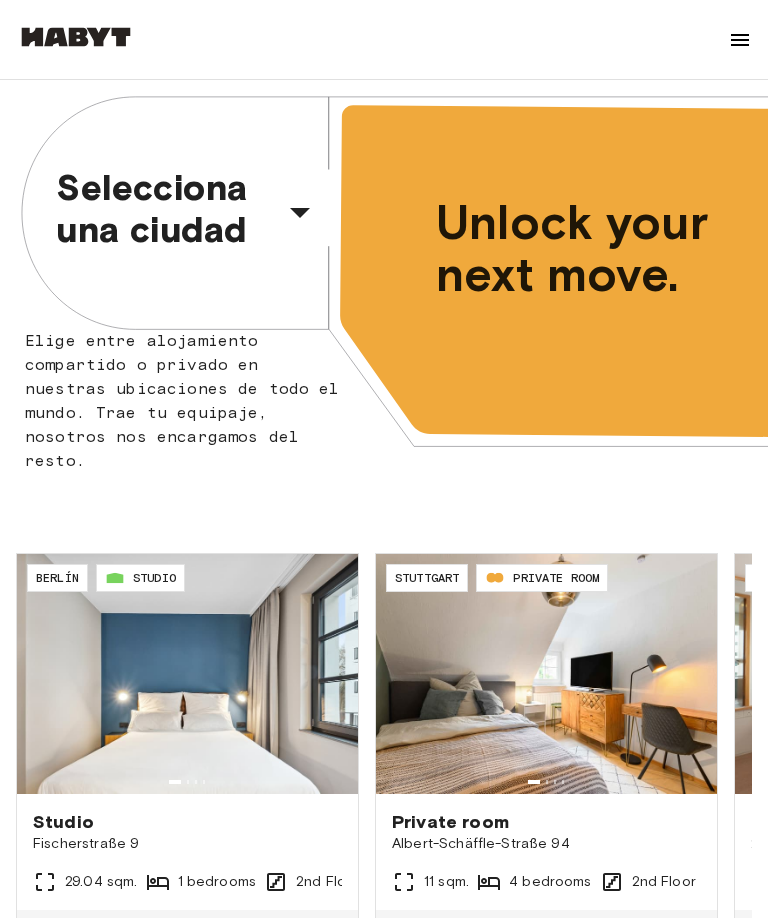 scroll, scrollTop: 8, scrollLeft: 0, axis: vertical 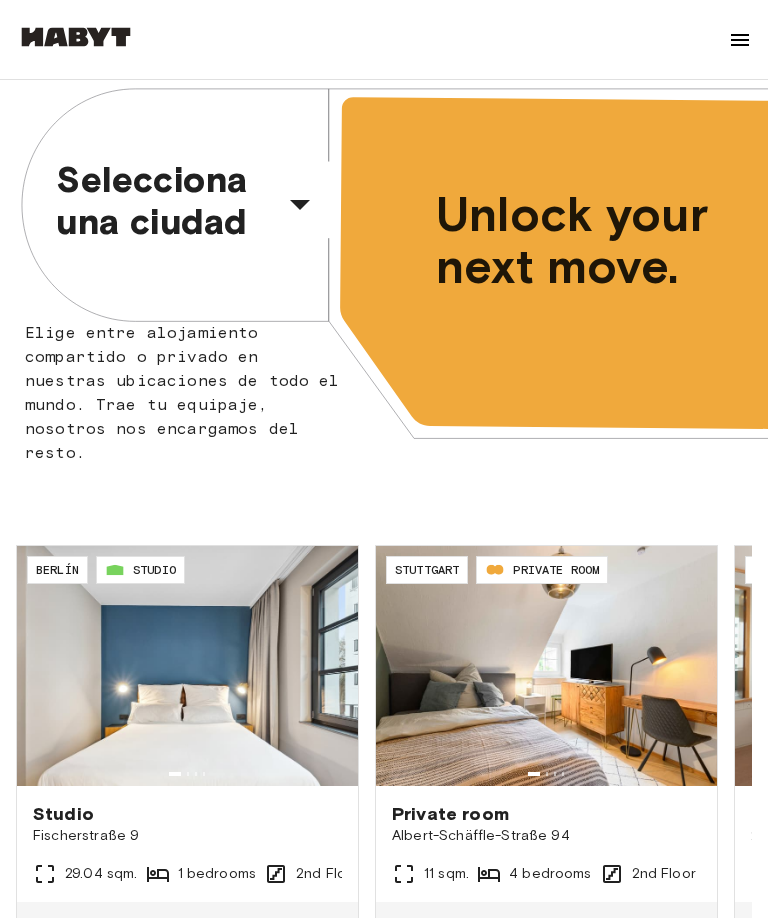 click on "Selecciona una ciudad" at bounding box center (166, 200) 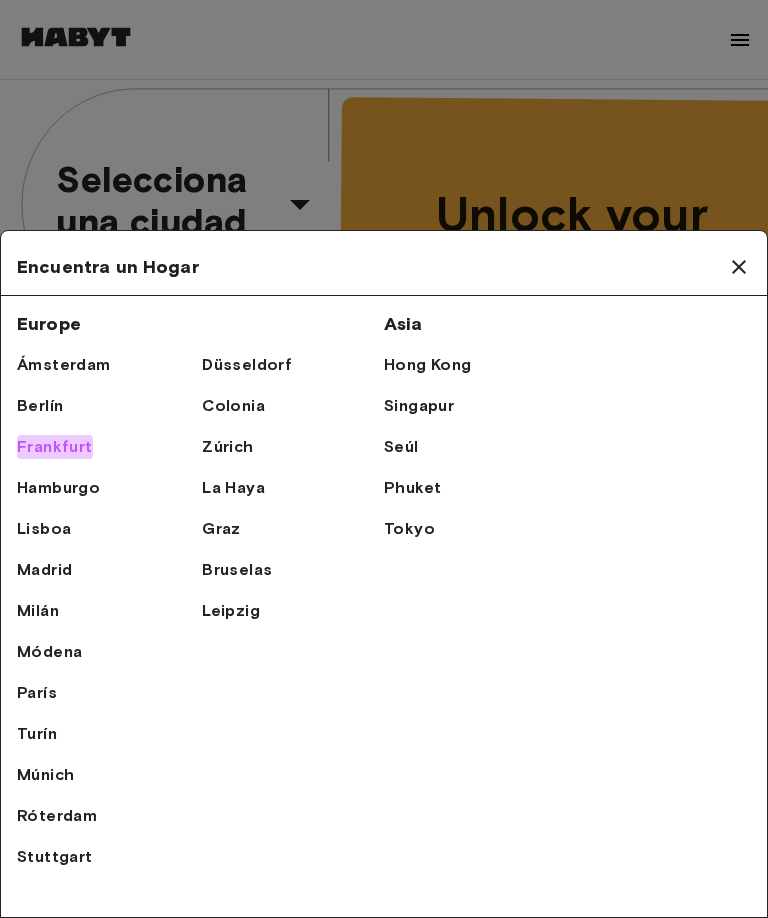 click on "Frankfurt" at bounding box center [55, 447] 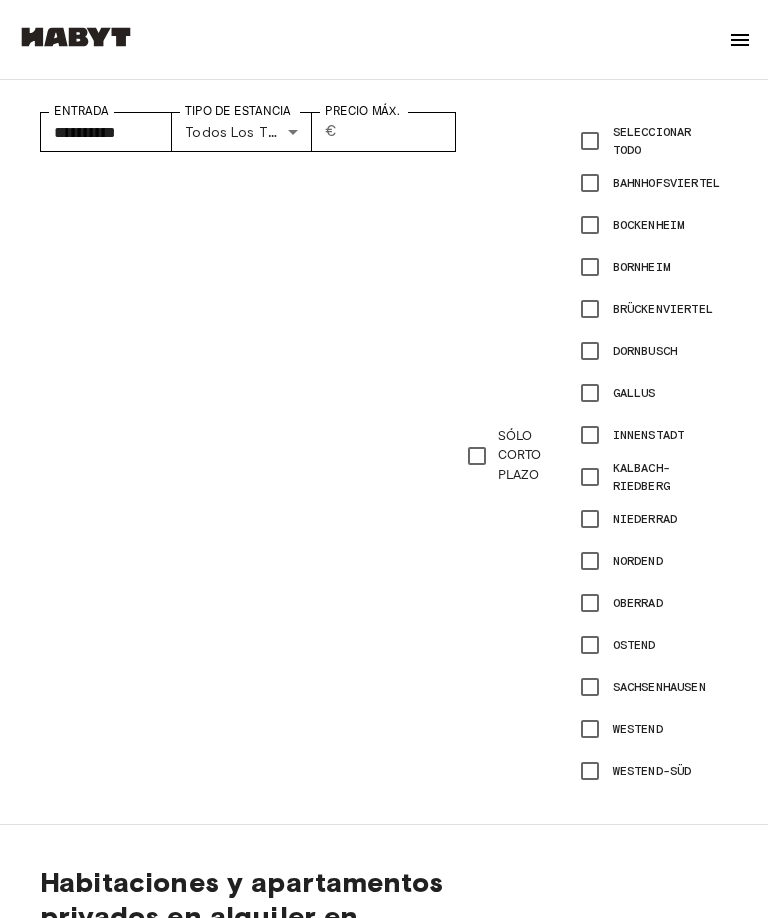 click on "Tipo de Estancia Todos los tipos de estancia Tipo de Estancia" at bounding box center [241, 456] 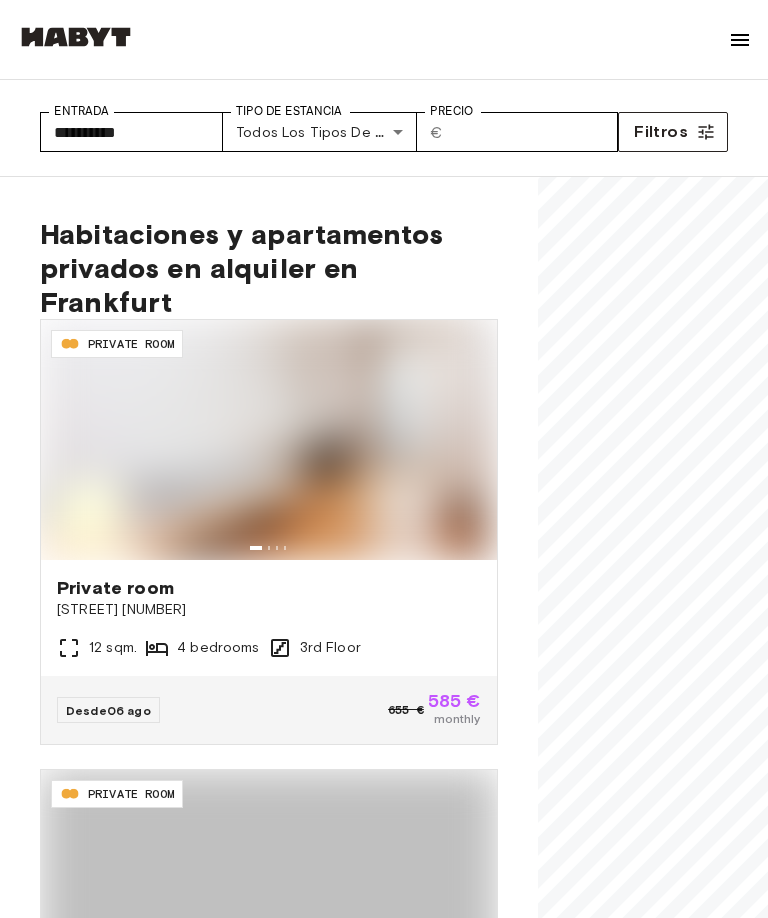 scroll, scrollTop: 0, scrollLeft: 0, axis: both 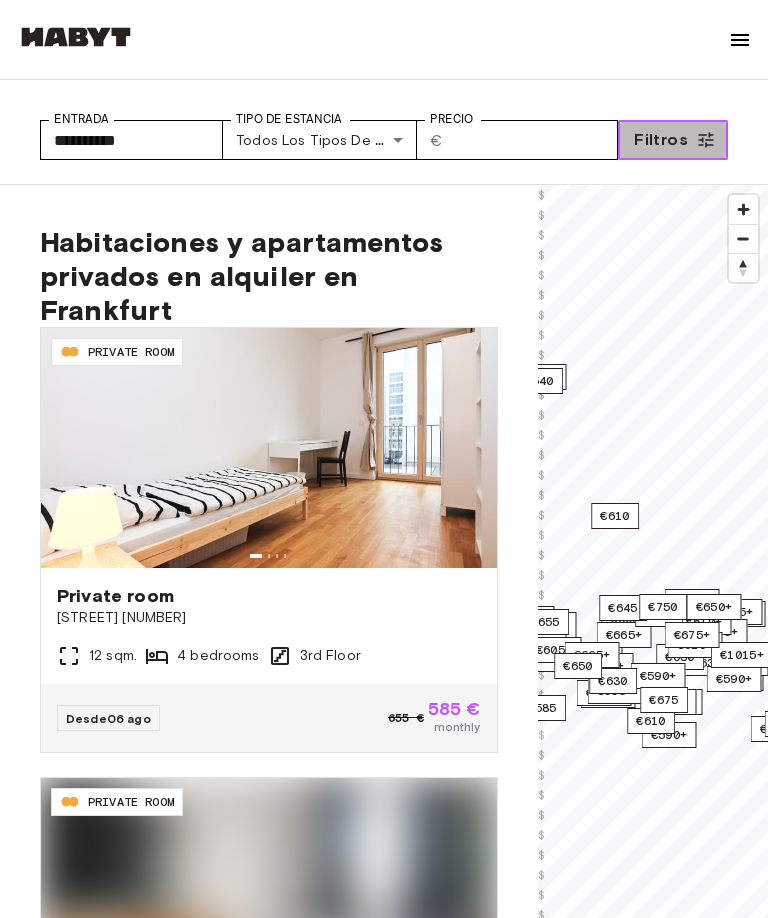 click on "Filtros" at bounding box center [661, 140] 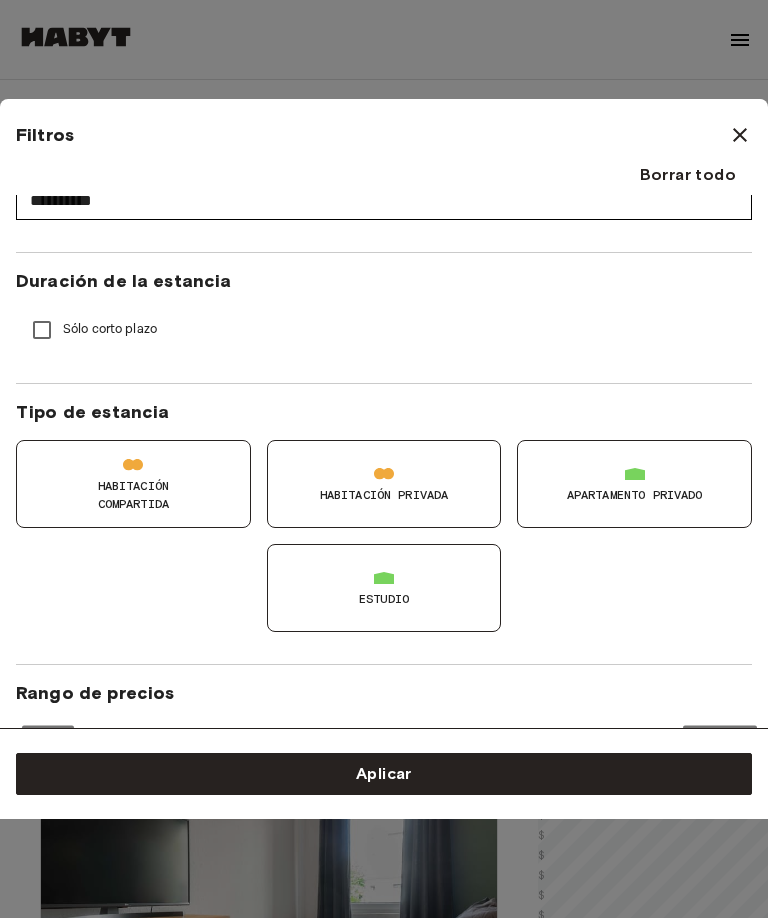scroll, scrollTop: 81, scrollLeft: 0, axis: vertical 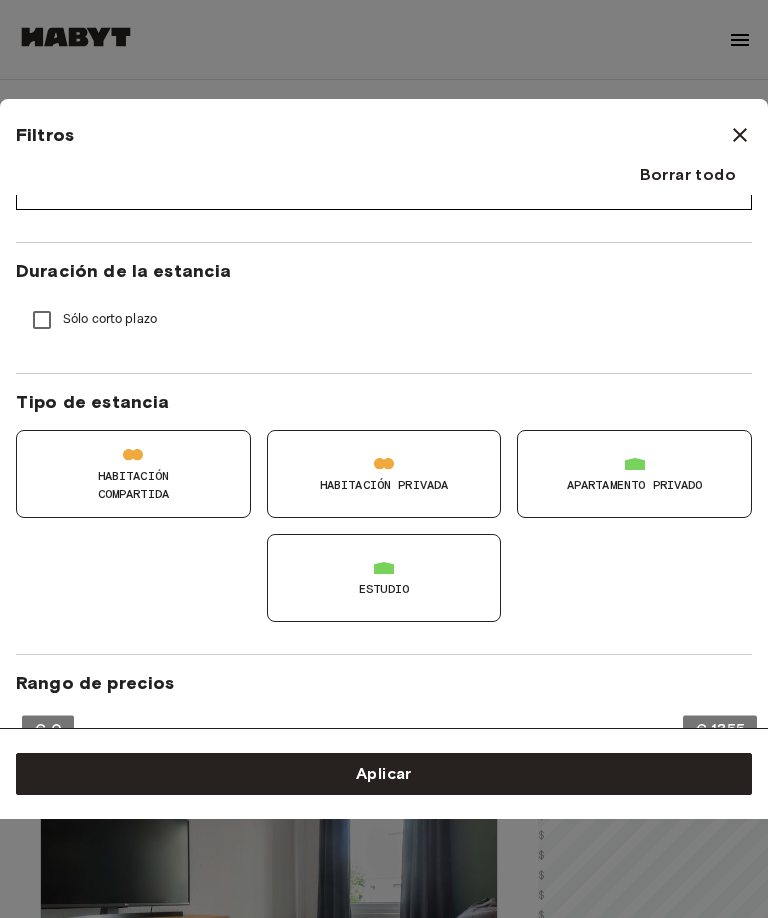 click on "Habitación Compartida" at bounding box center (133, 485) 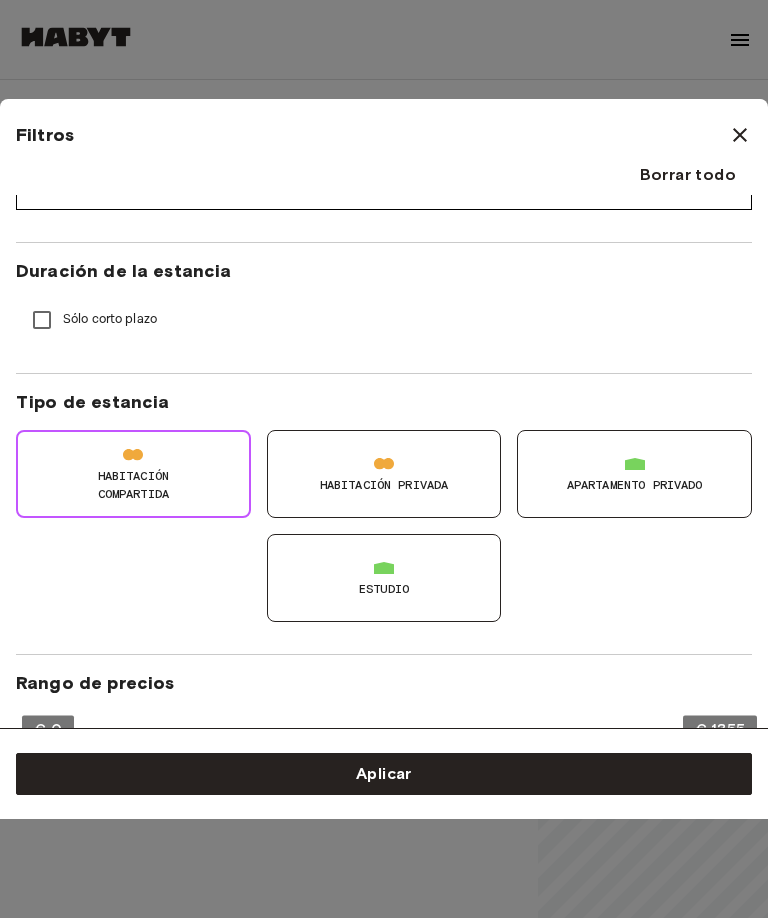 click on "Habitación Privada" at bounding box center (384, 474) 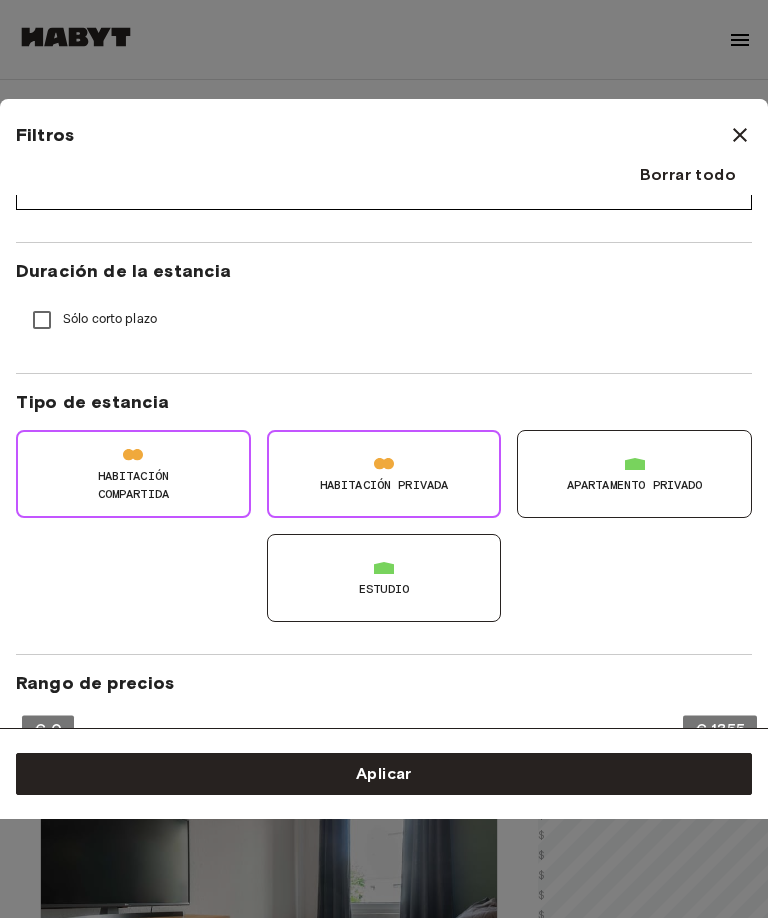 click on "Habitación Compartida" at bounding box center [133, 485] 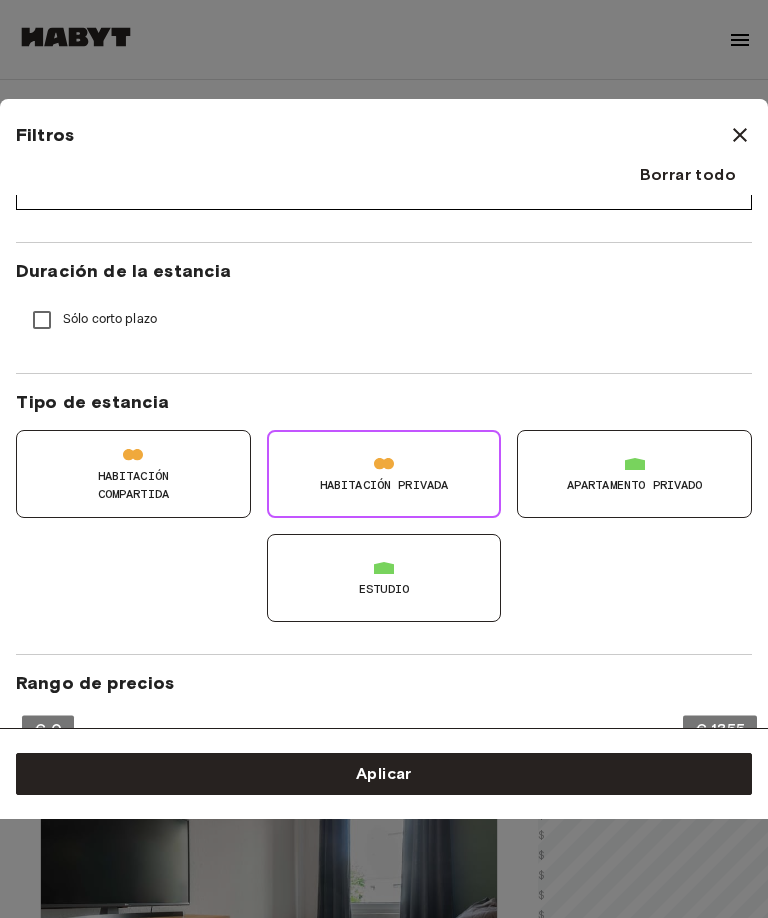 type on "**********" 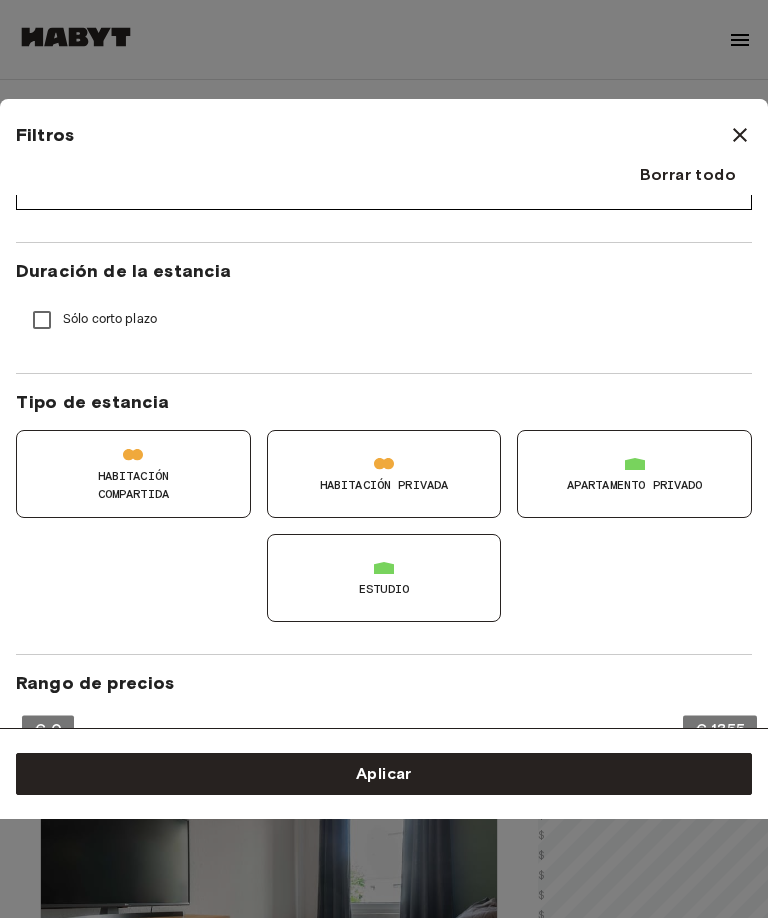 click on "Apartamento Privado" at bounding box center [635, 485] 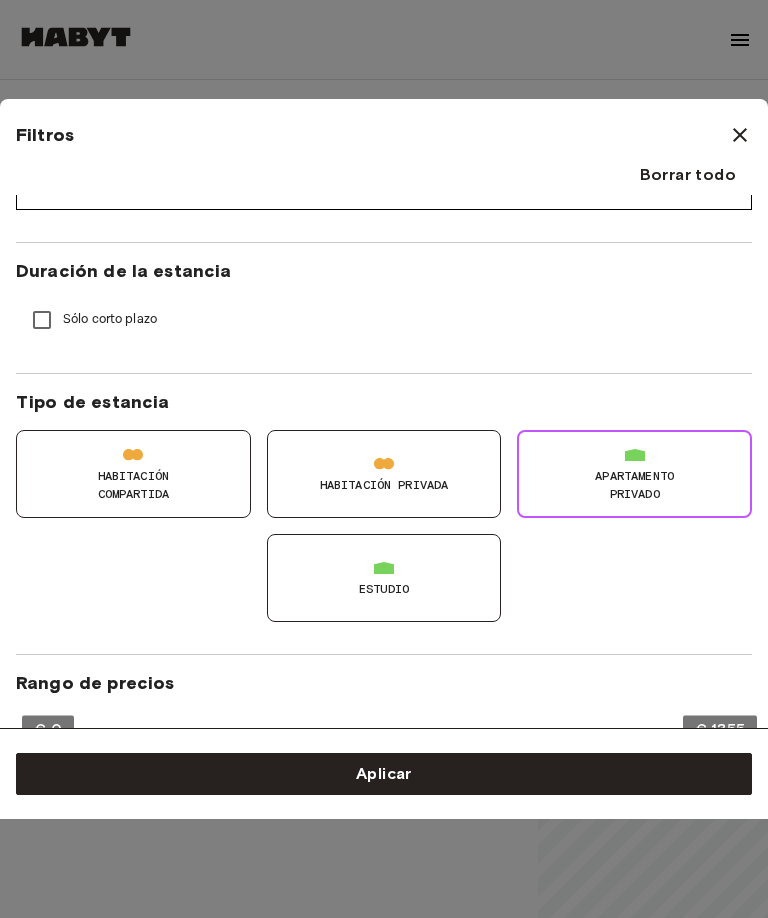 click on "Estudio" at bounding box center (384, 578) 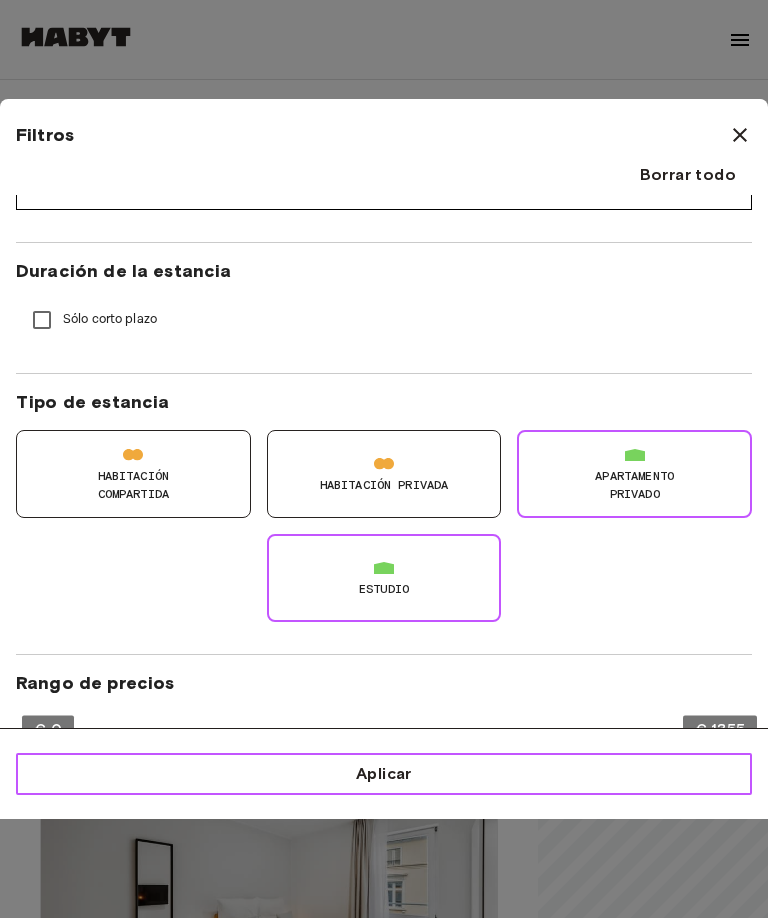 click on "Aplicar" at bounding box center (384, 774) 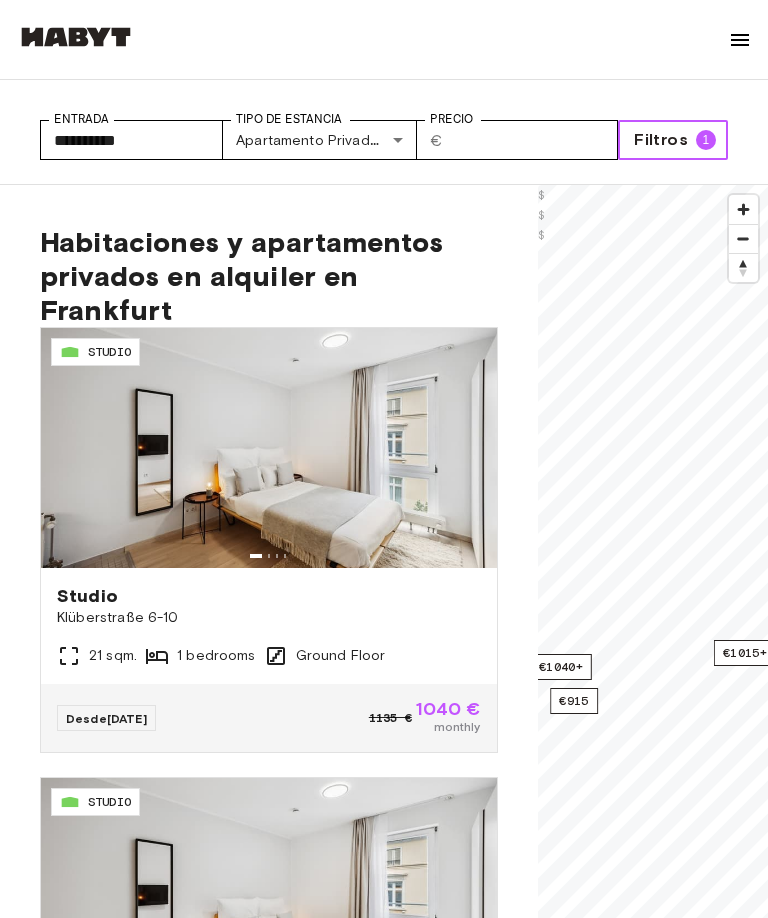 scroll, scrollTop: 0, scrollLeft: 0, axis: both 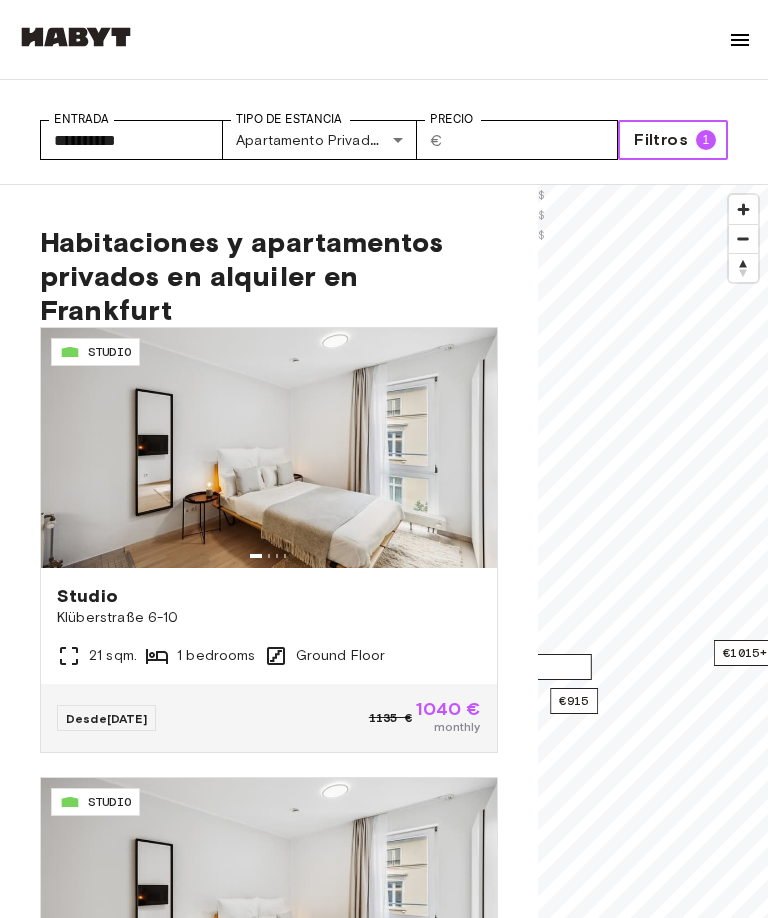 click at bounding box center [269, 448] 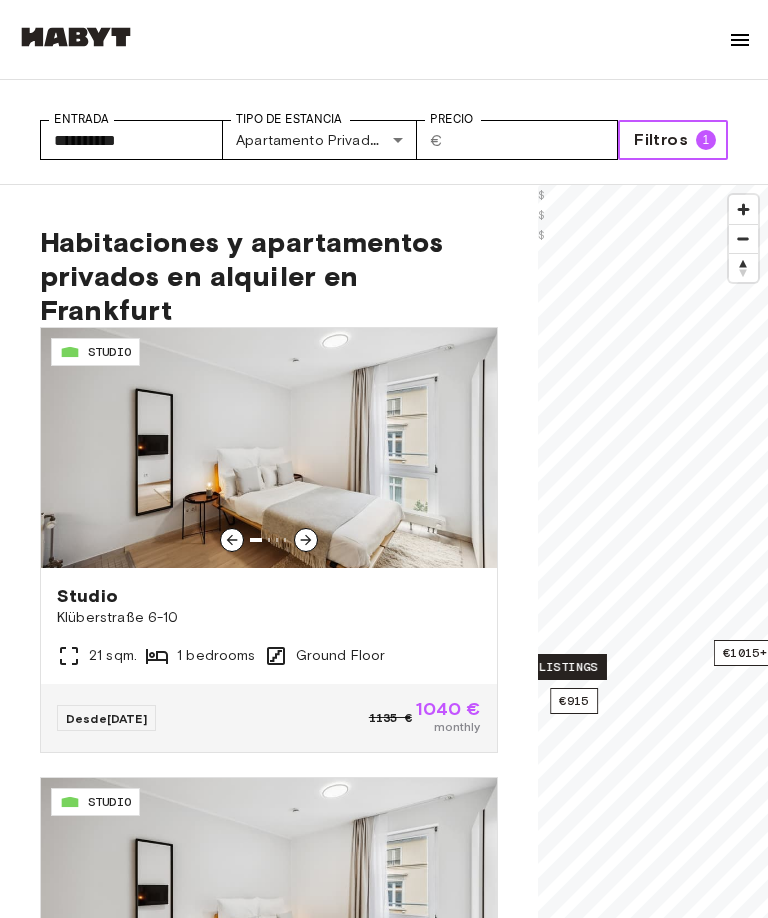 scroll, scrollTop: 41, scrollLeft: 0, axis: vertical 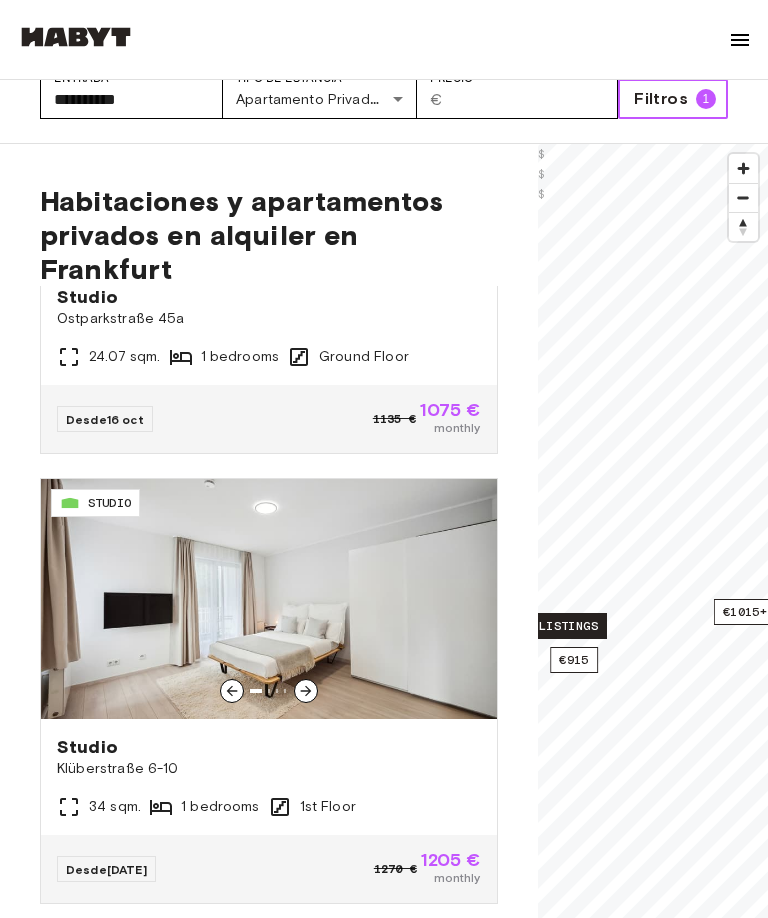 click at bounding box center [269, 599] 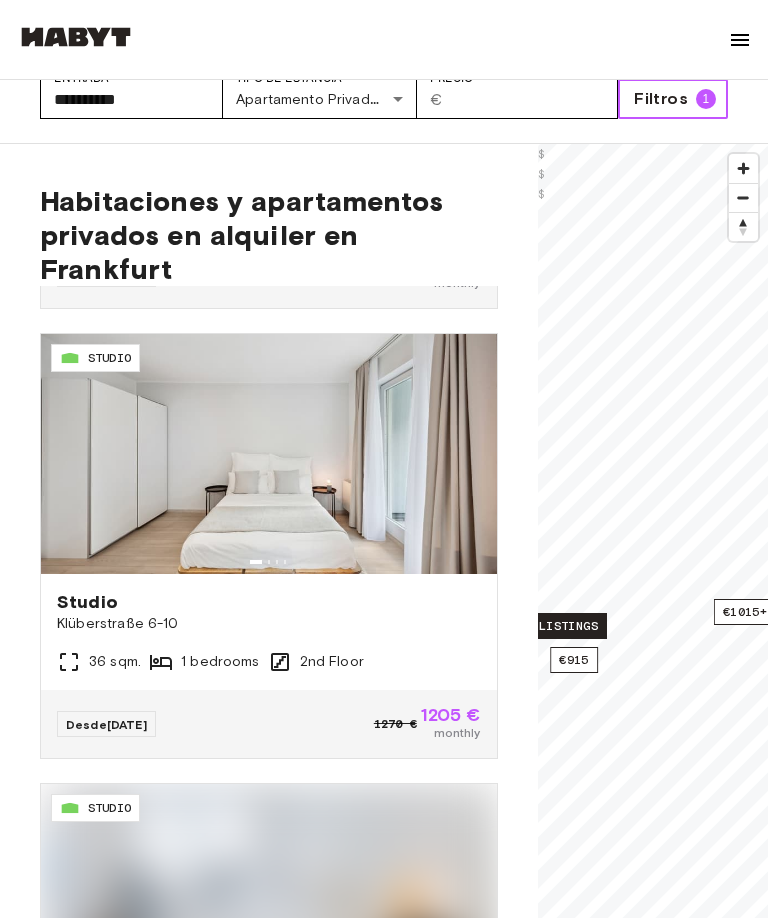 scroll, scrollTop: 4465, scrollLeft: 0, axis: vertical 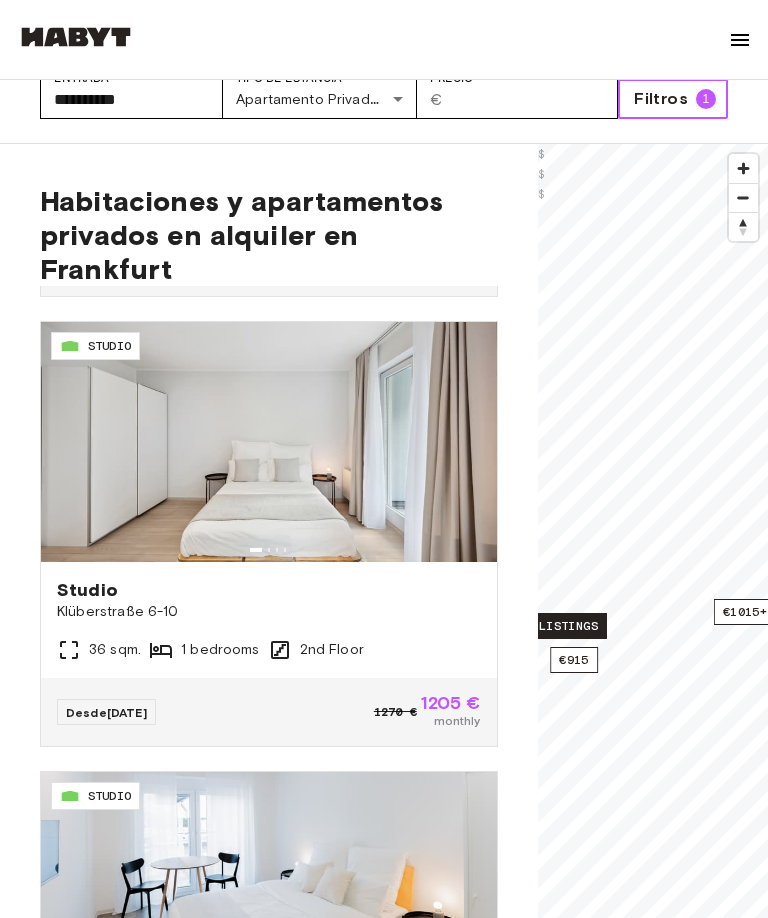 click on "Filtros 1" at bounding box center [673, 99] 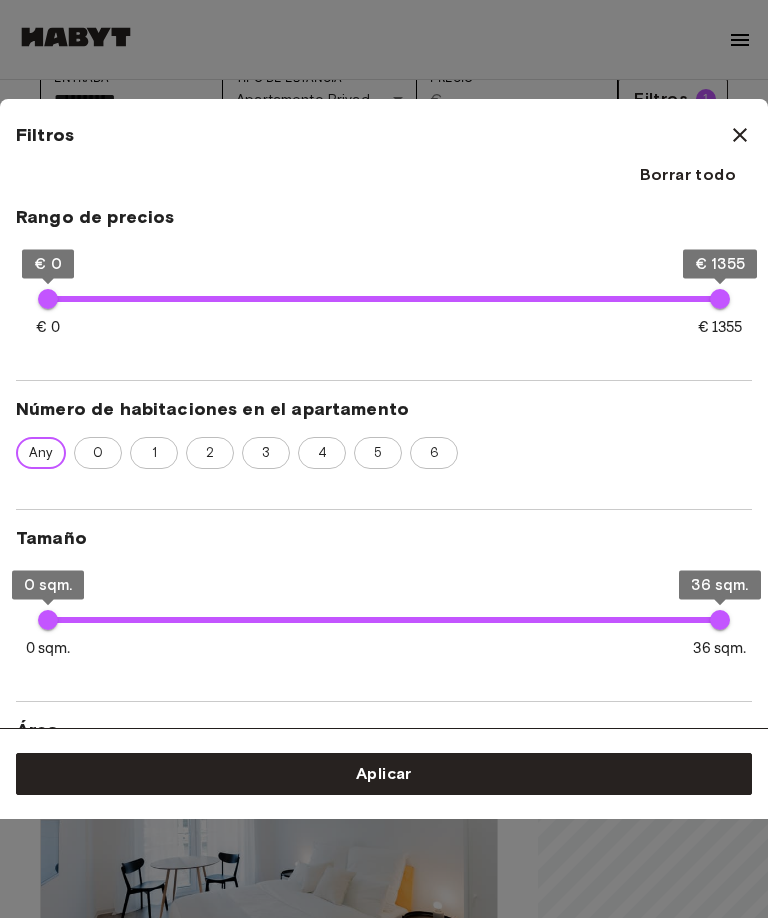 scroll, scrollTop: 548, scrollLeft: 0, axis: vertical 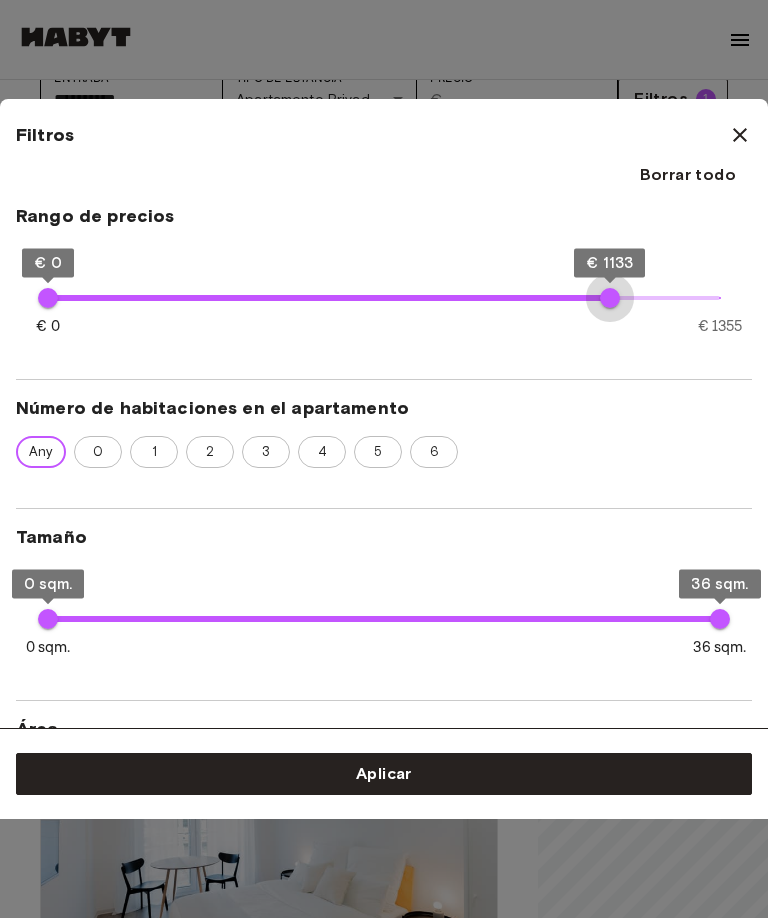 type on "****" 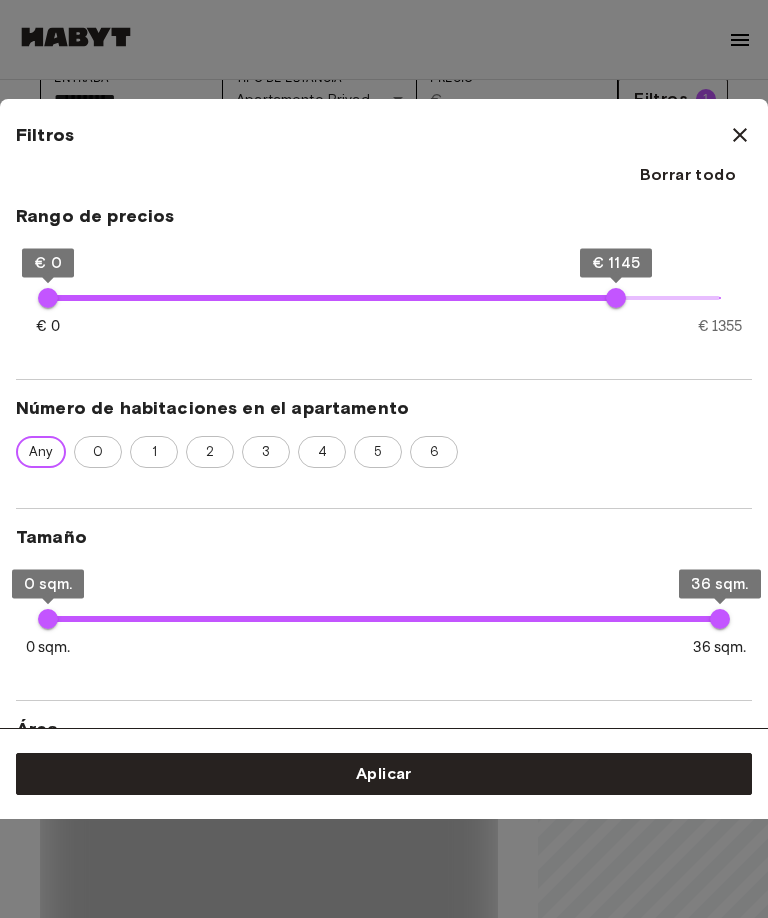 type on "****" 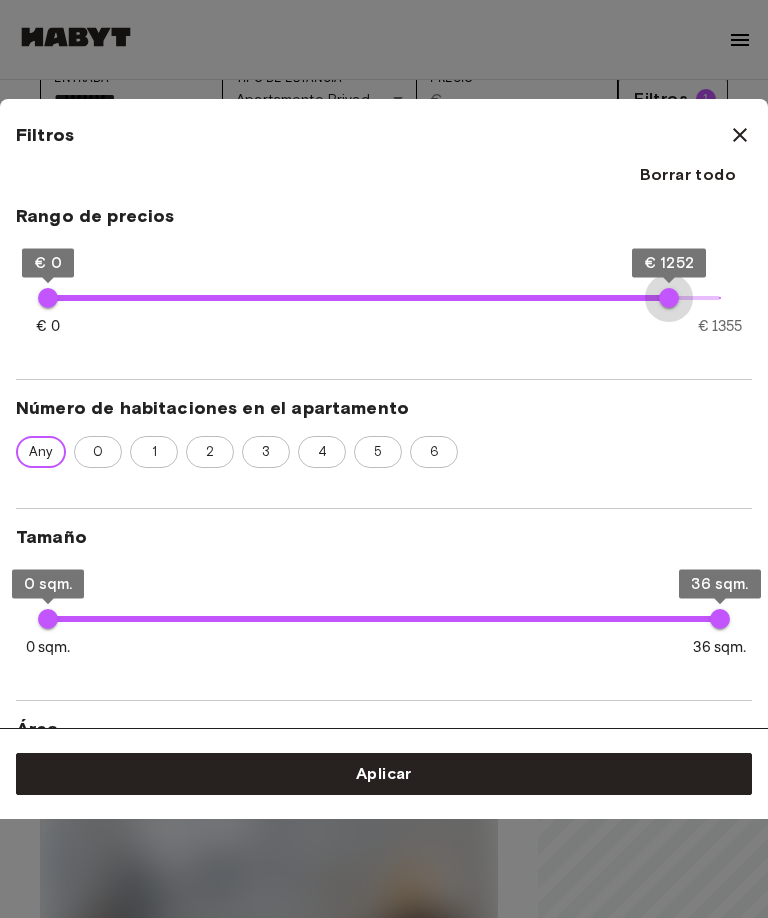 type on "****" 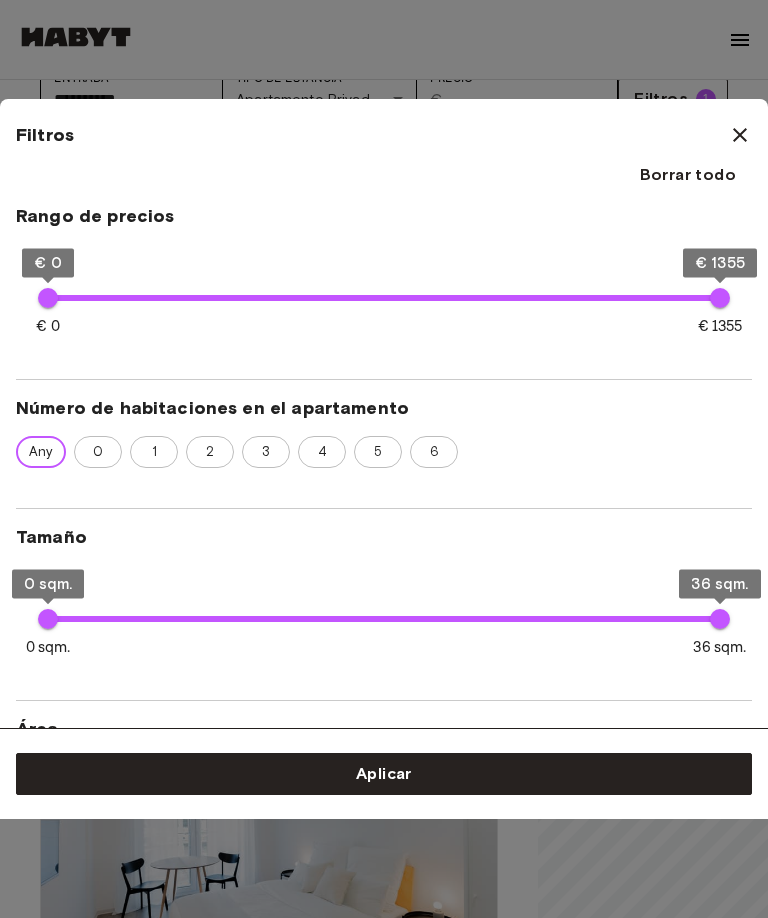 type on "****" 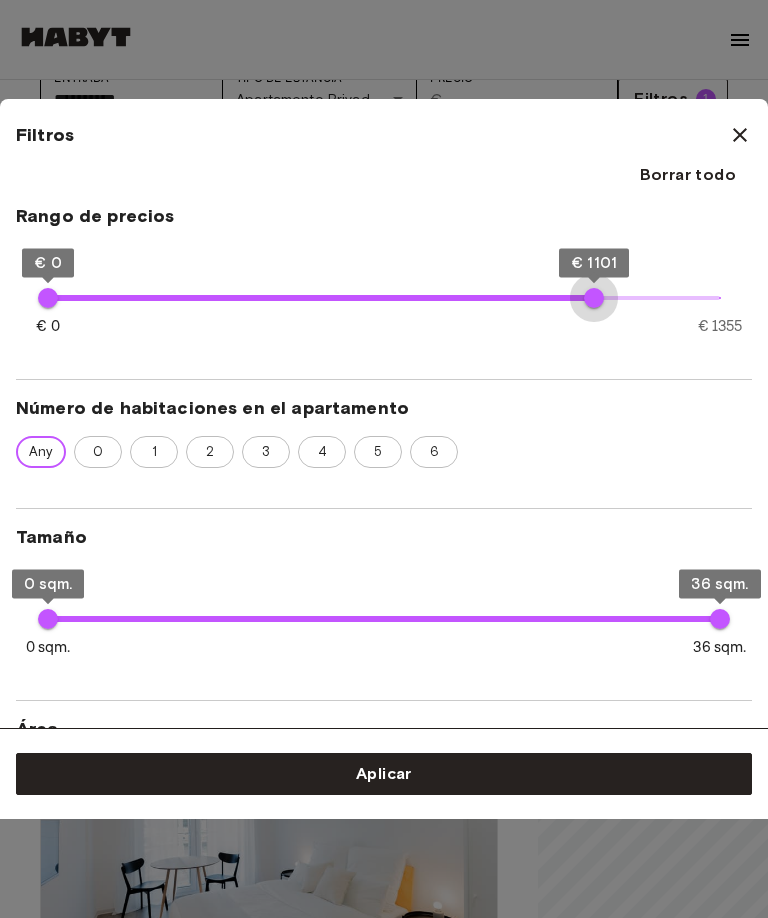 type on "****" 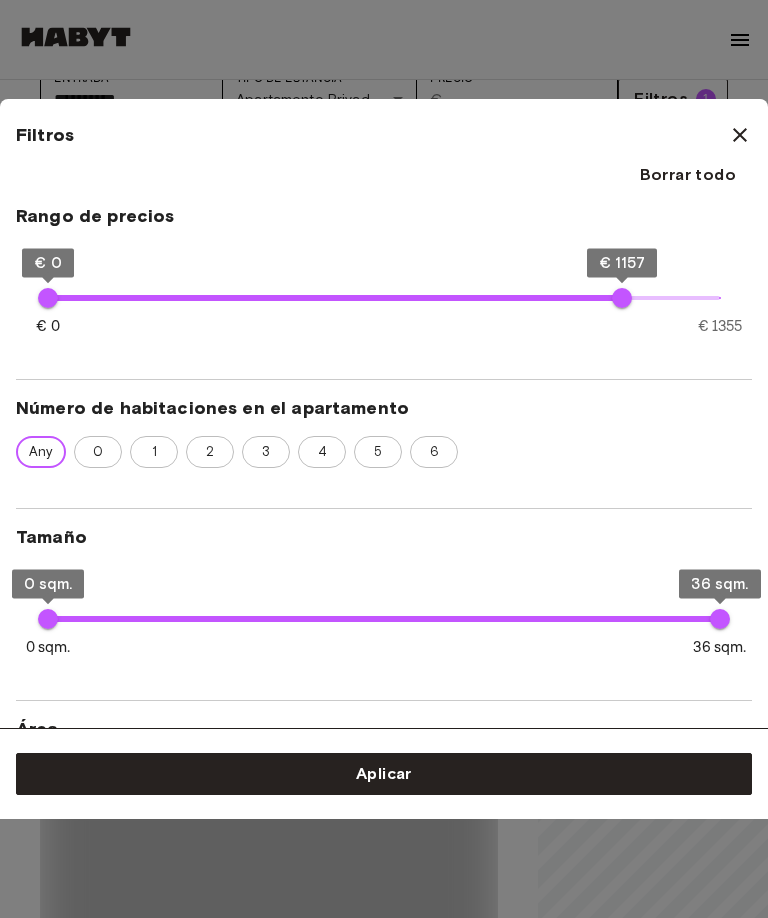 type on "****" 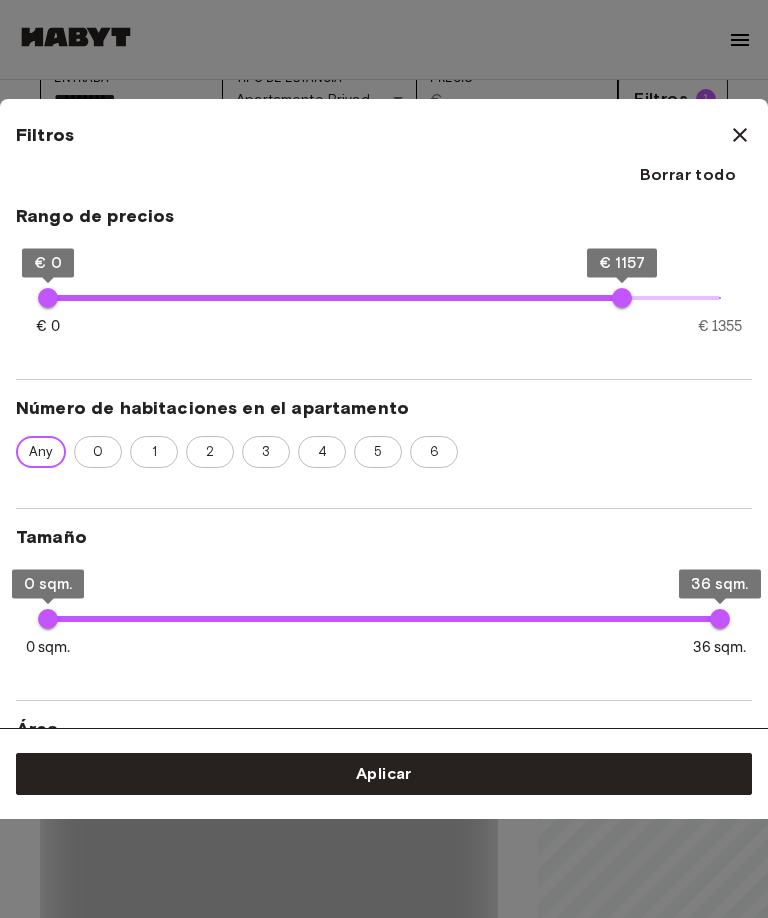scroll, scrollTop: 4432, scrollLeft: 0, axis: vertical 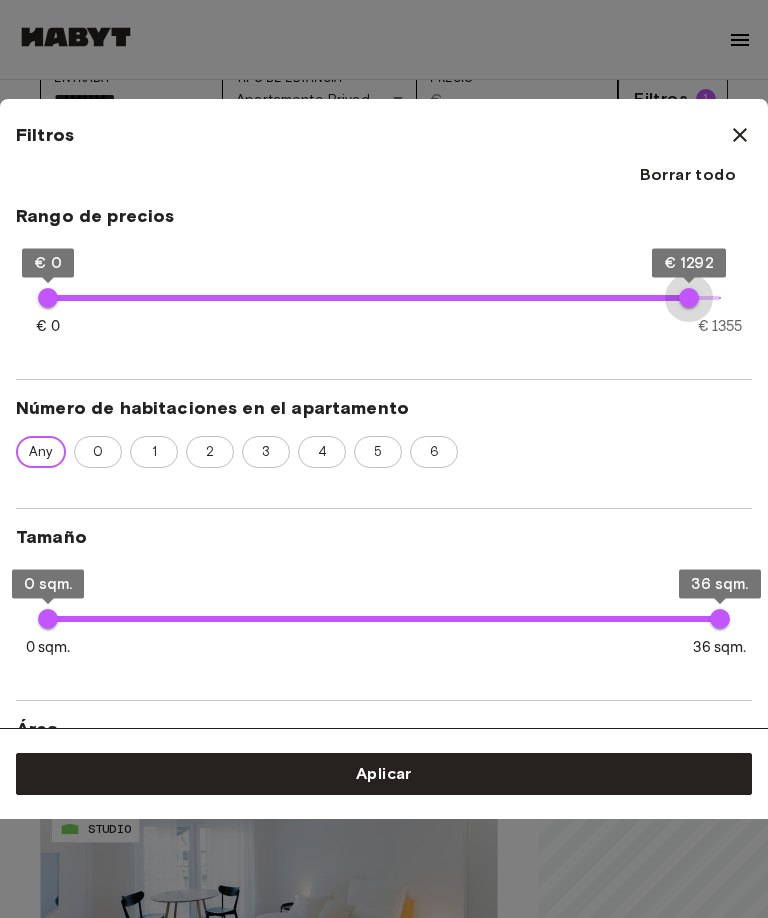 type on "****" 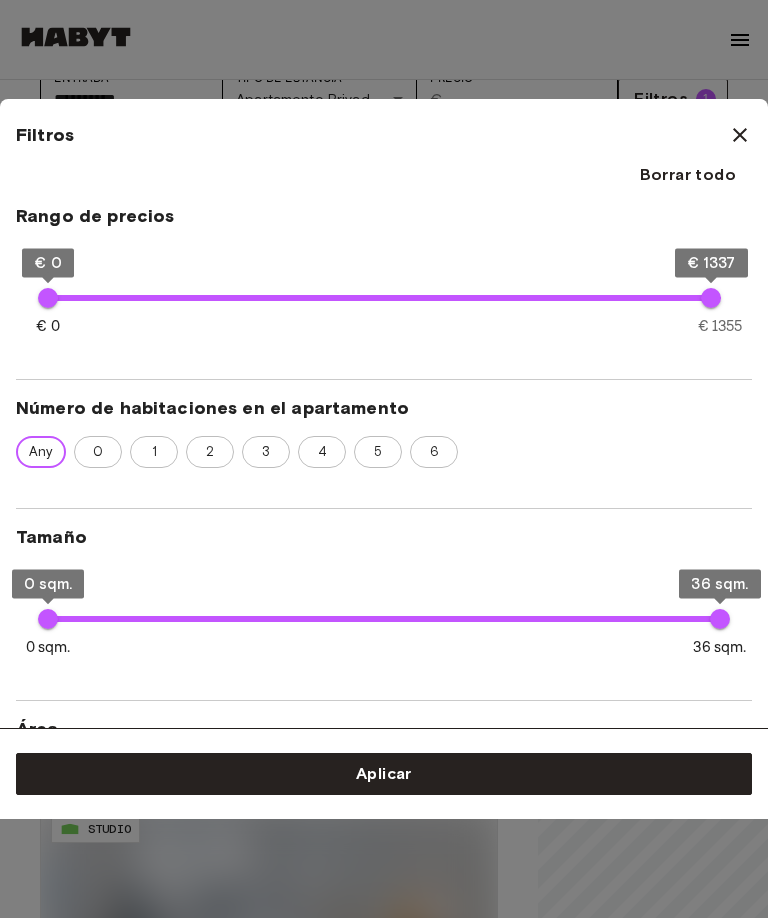 type on "****" 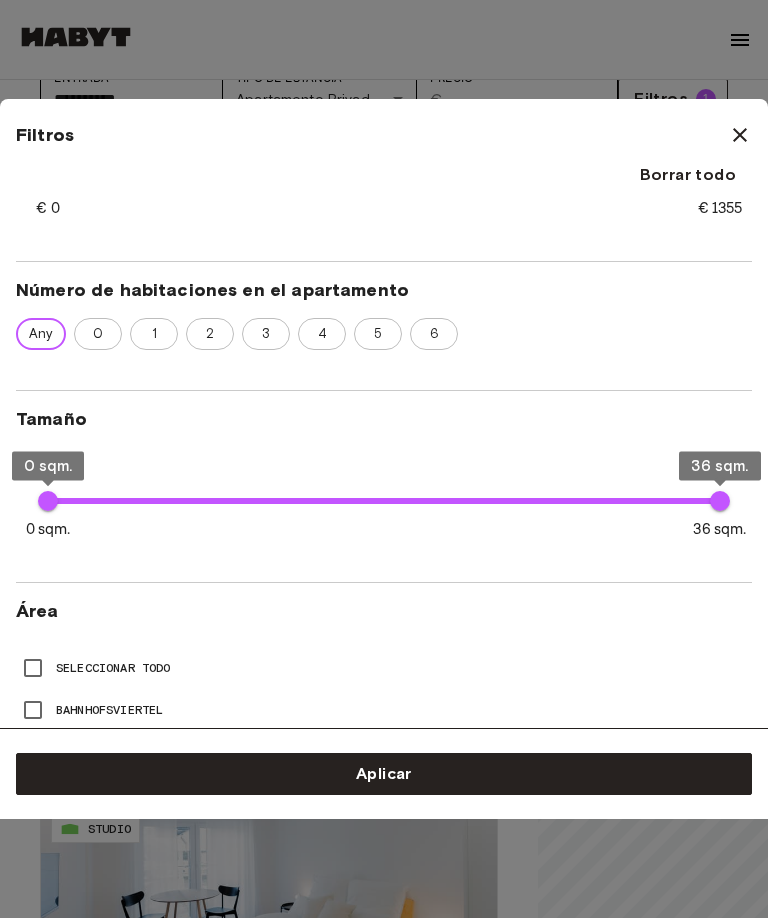 scroll, scrollTop: 667, scrollLeft: 0, axis: vertical 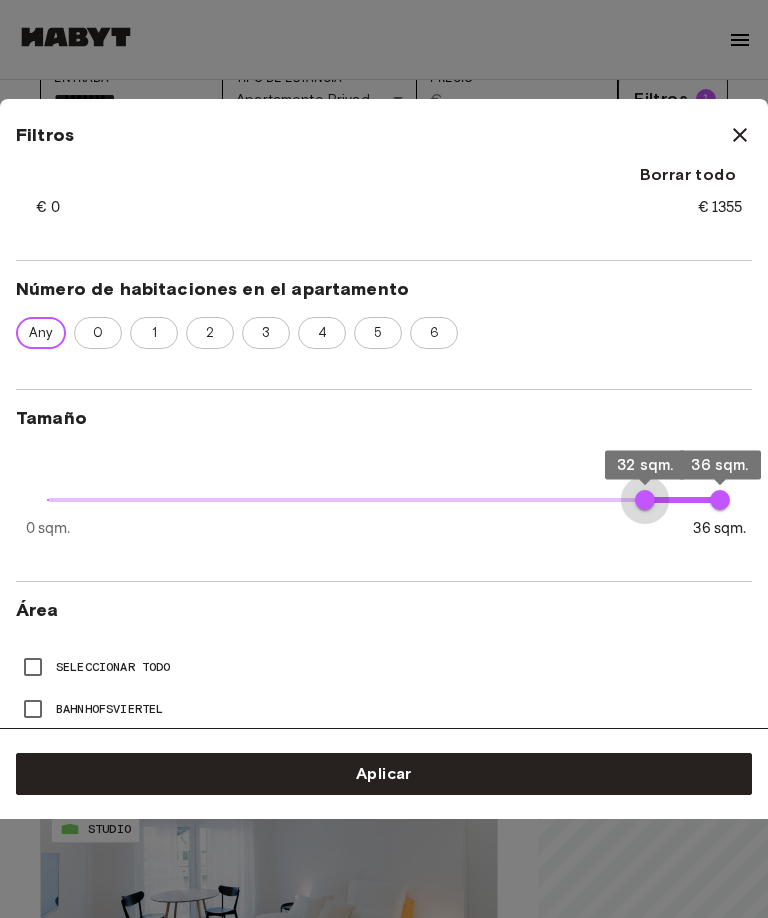 type on "**" 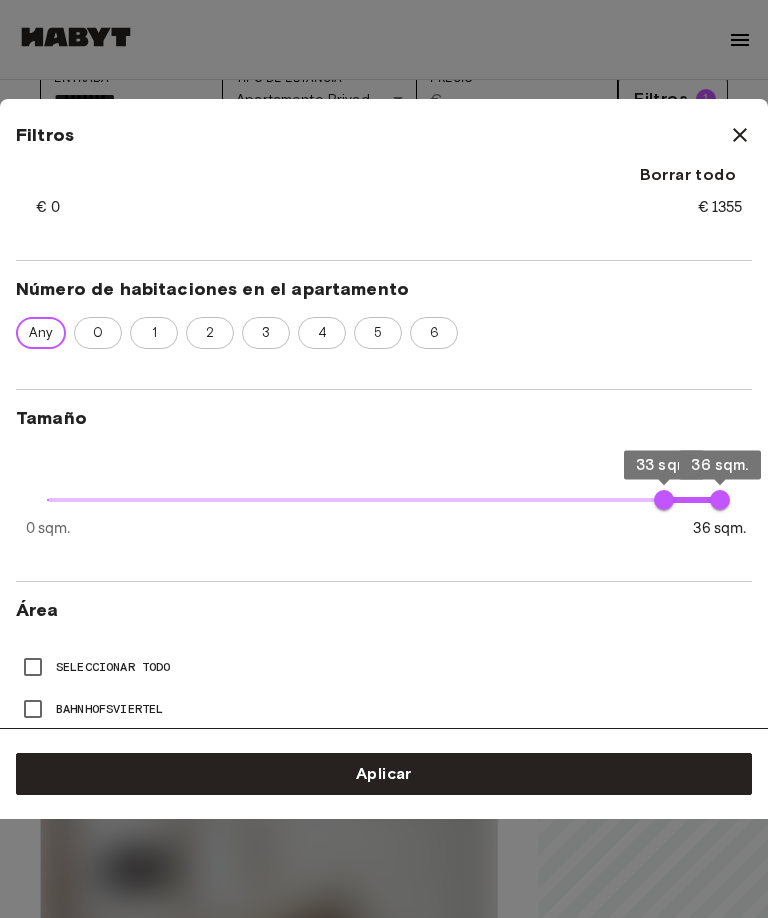 scroll, scrollTop: 832, scrollLeft: 0, axis: vertical 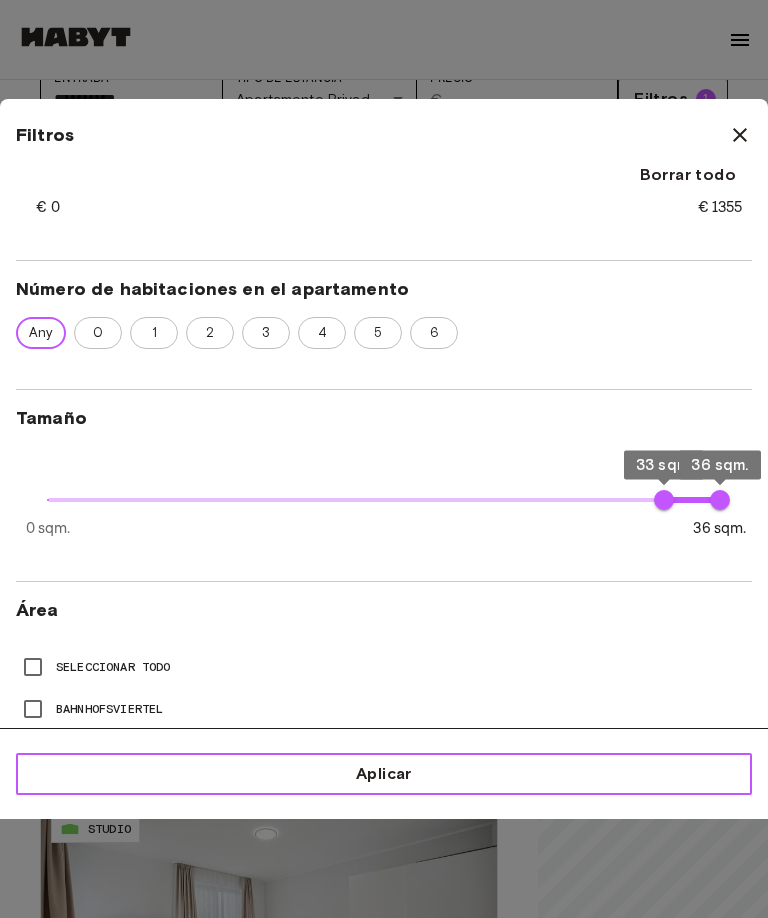 click on "Aplicar" at bounding box center [384, 774] 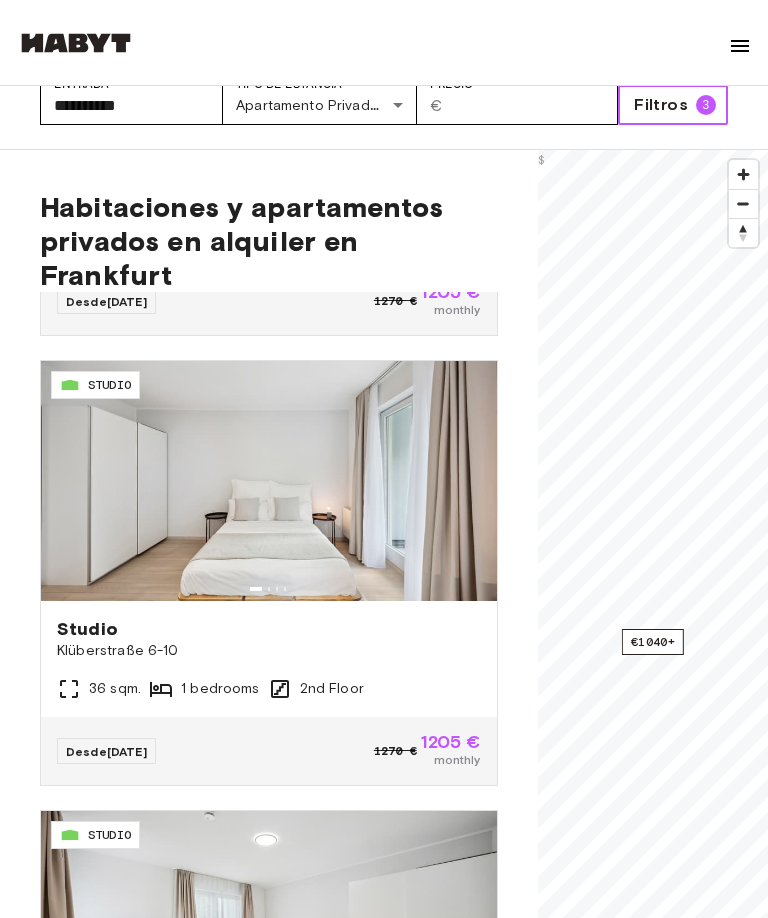 scroll, scrollTop: 34, scrollLeft: 0, axis: vertical 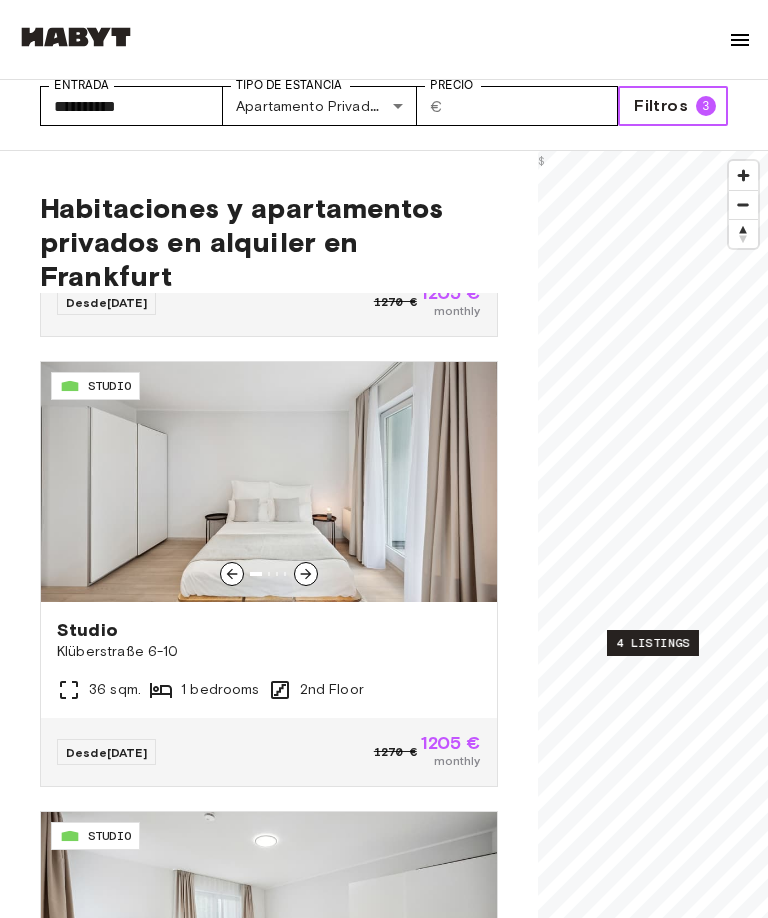 click at bounding box center (269, 482) 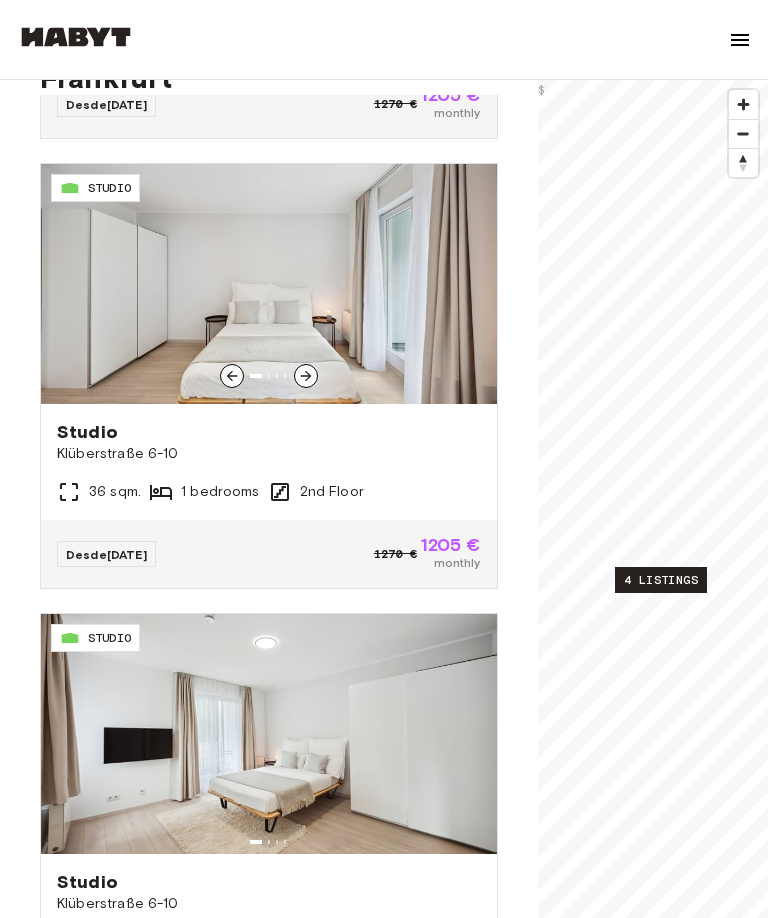 scroll, scrollTop: 215, scrollLeft: 0, axis: vertical 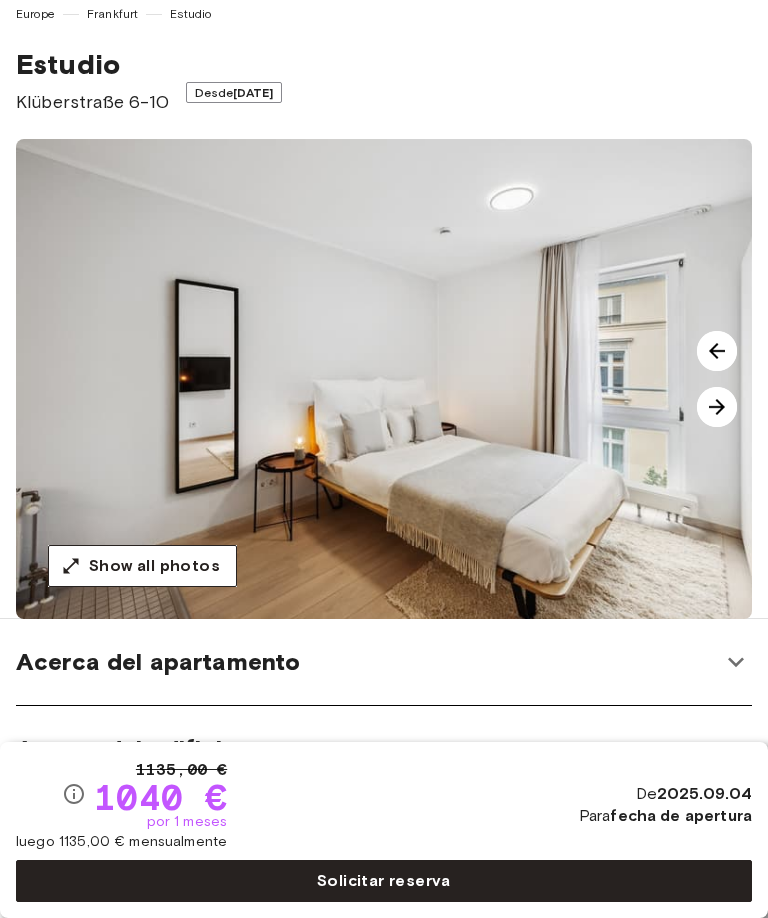 click at bounding box center [717, 407] 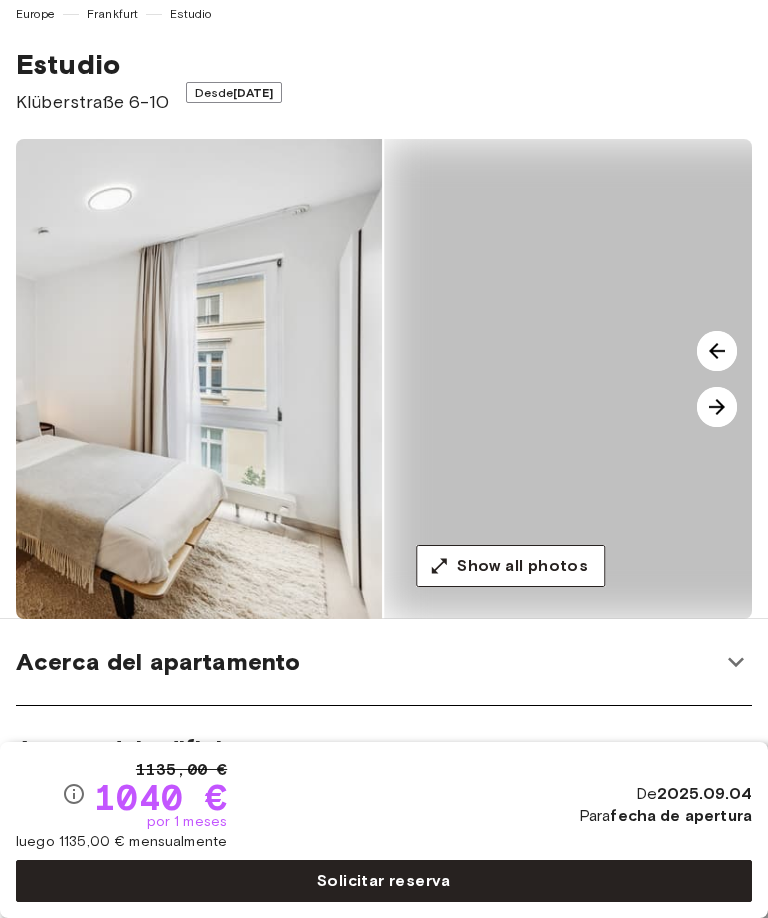 click at bounding box center (717, 407) 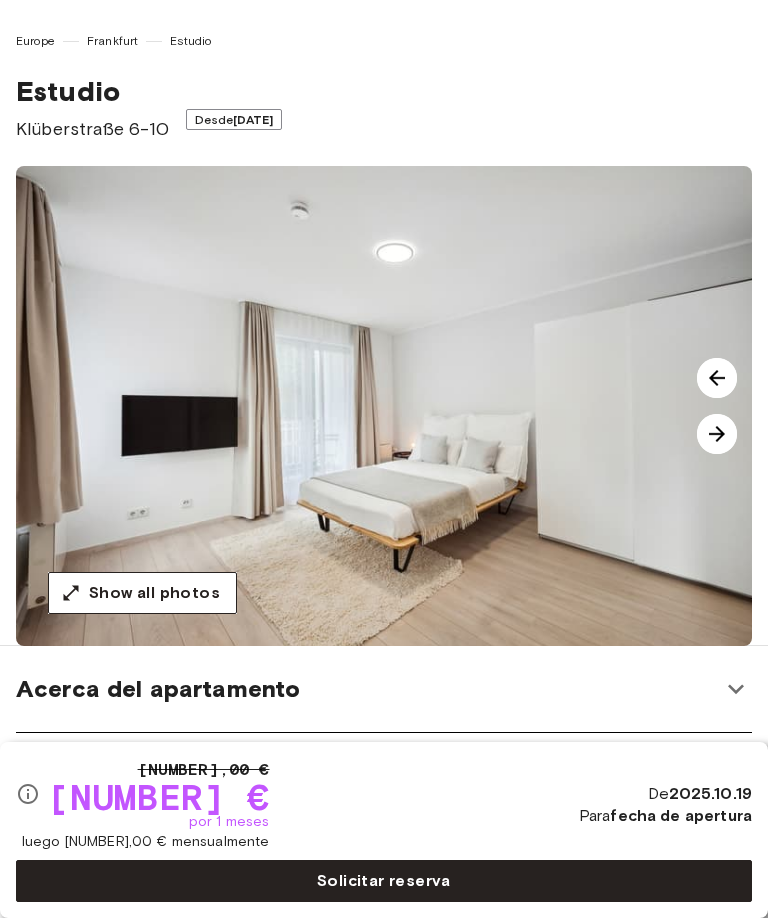 scroll, scrollTop: 0, scrollLeft: 0, axis: both 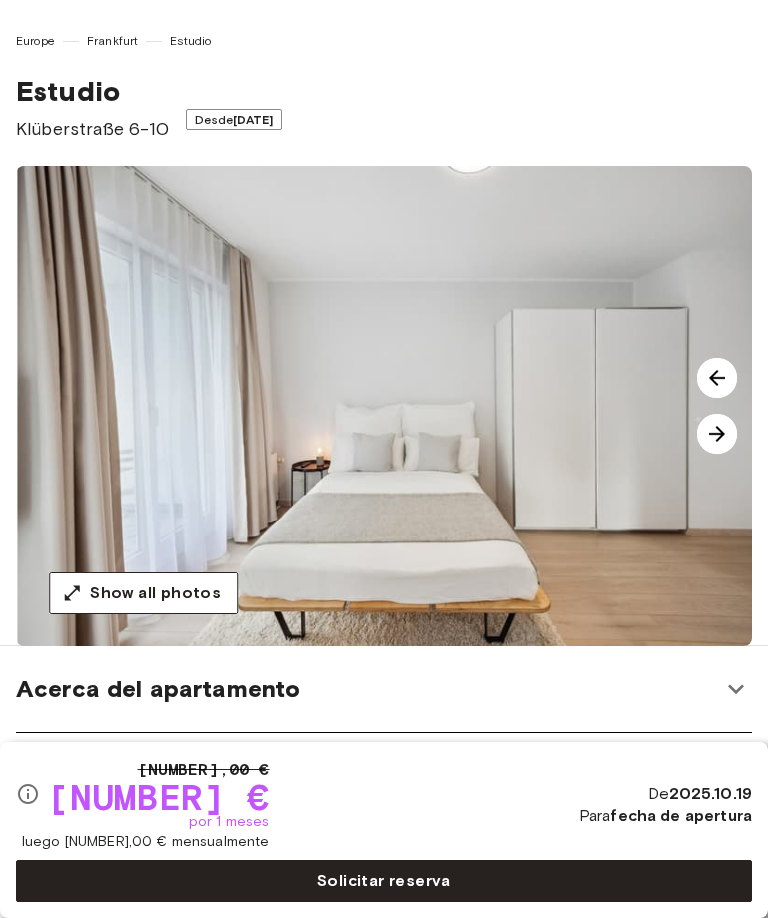 click at bounding box center (717, 434) 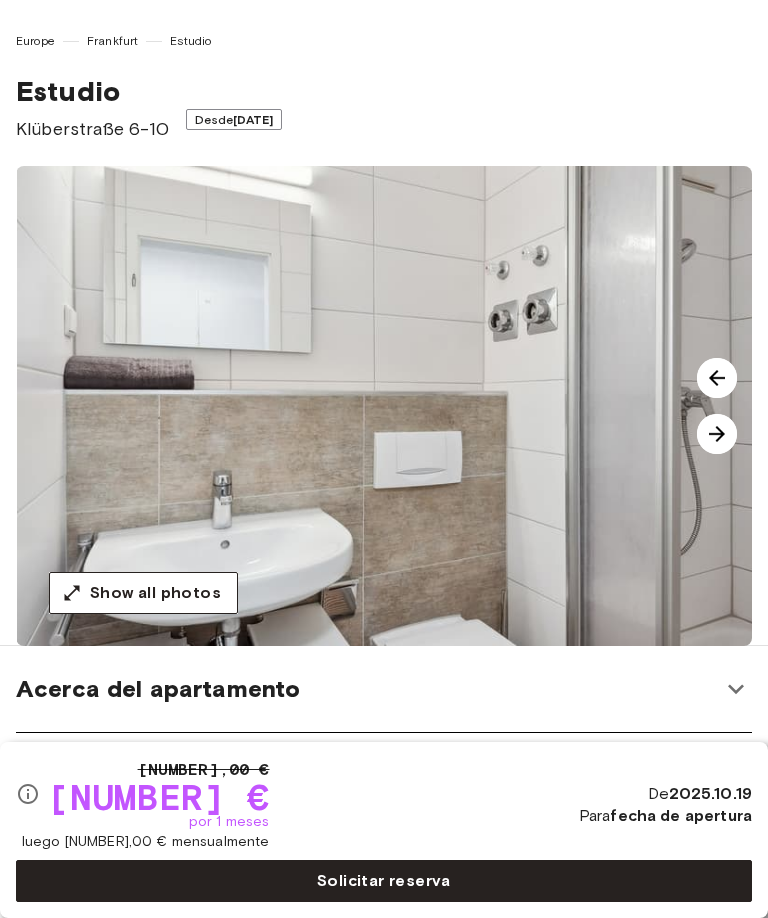 click at bounding box center [717, 434] 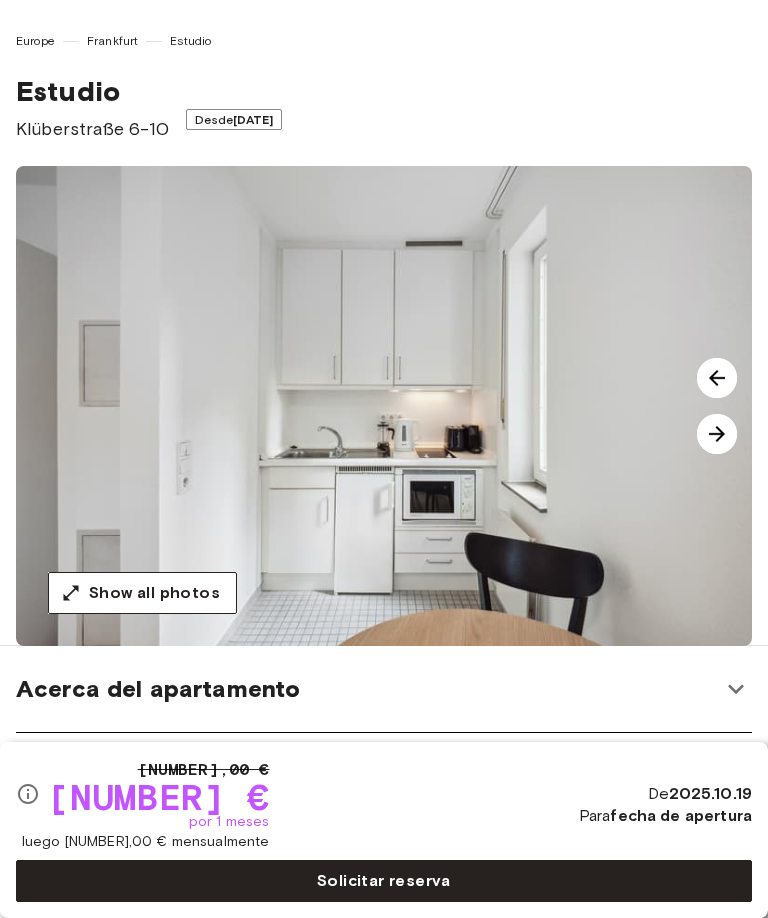 click at bounding box center (717, 378) 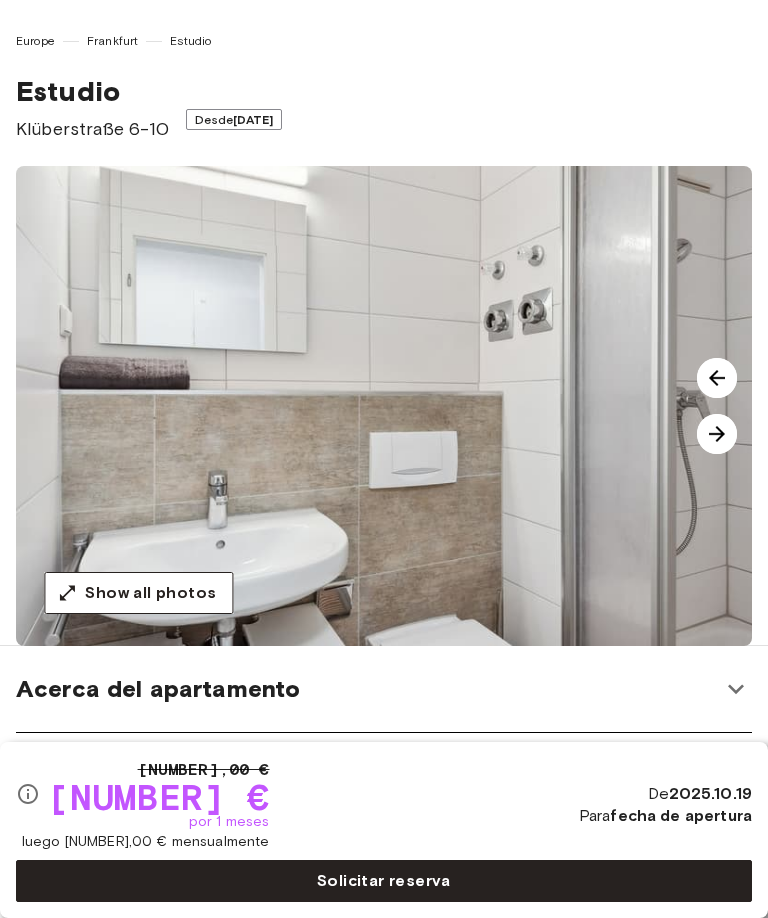 click at bounding box center (717, 434) 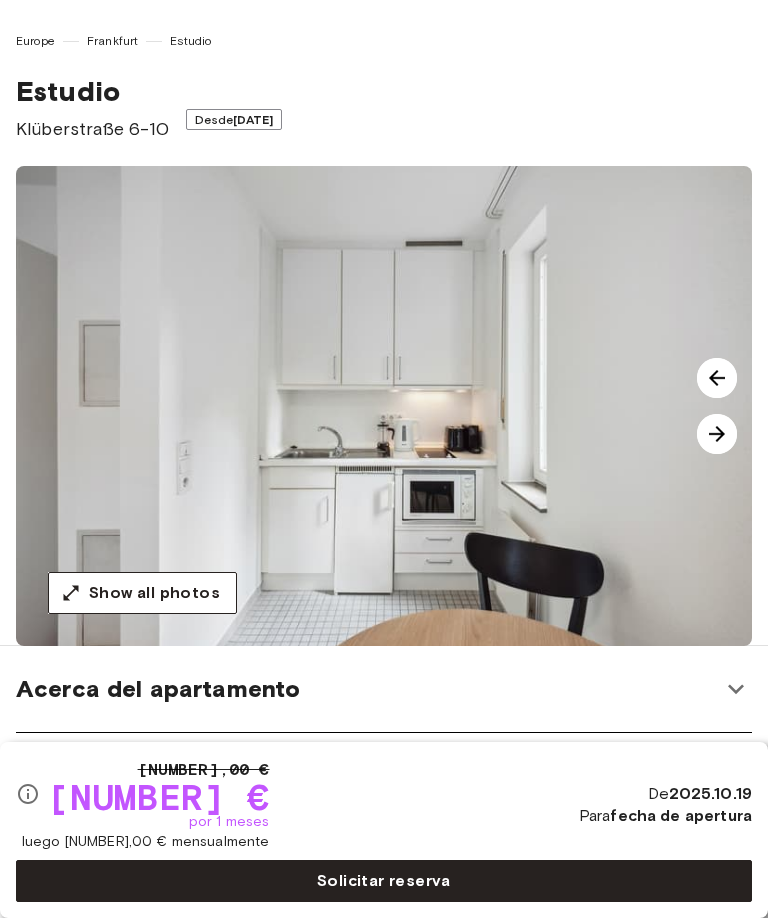 click at bounding box center [717, 434] 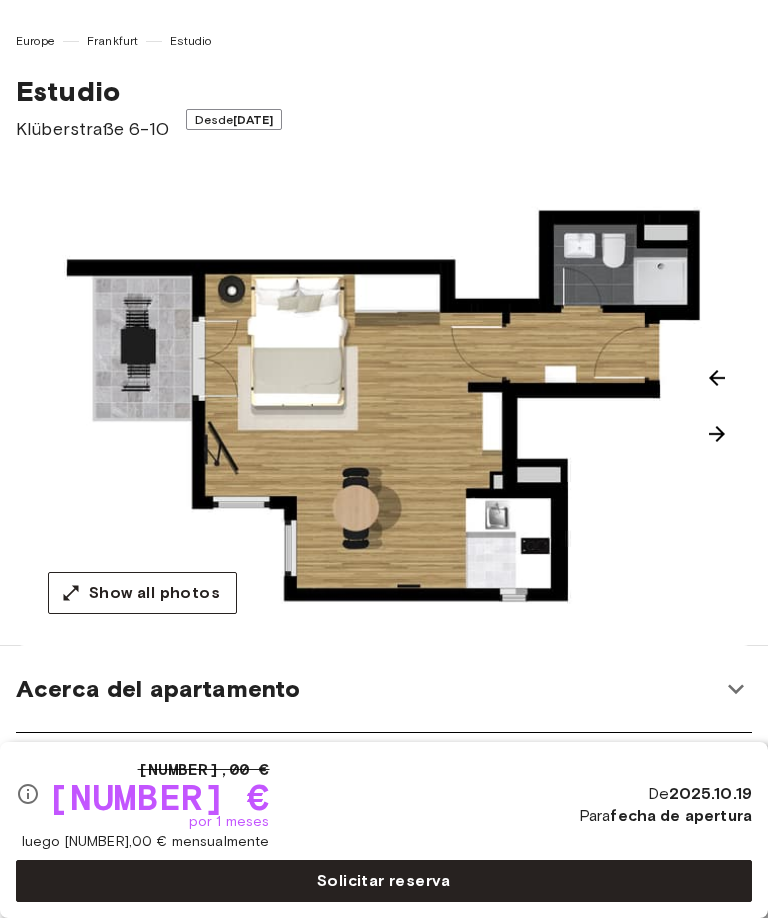 click at bounding box center [717, 434] 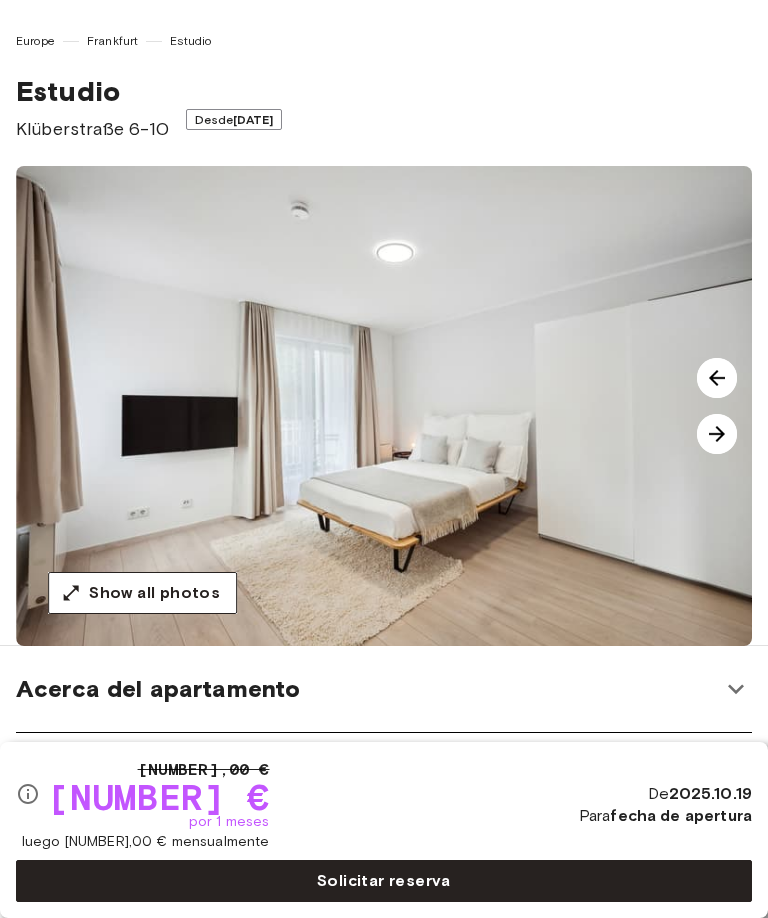 click at bounding box center [717, 434] 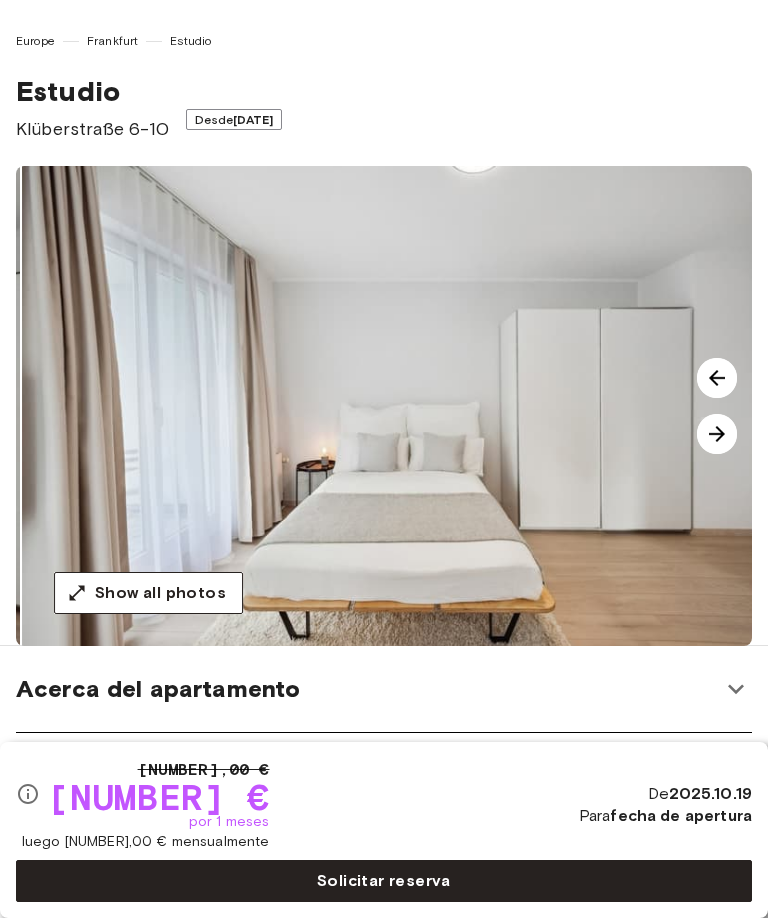 click at bounding box center [717, 434] 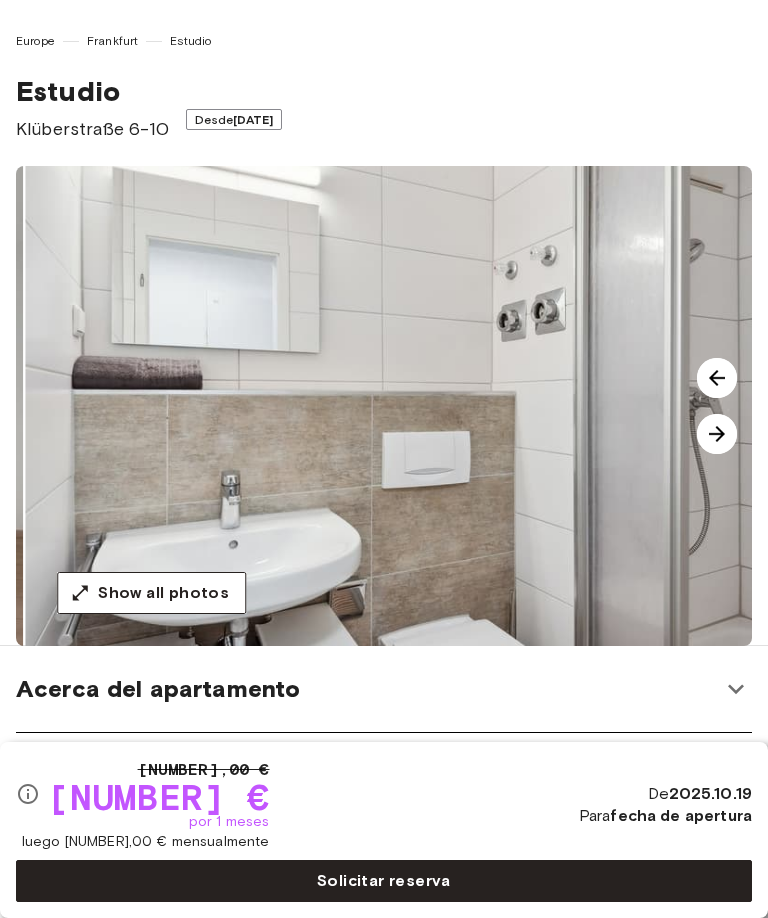 click at bounding box center (717, 434) 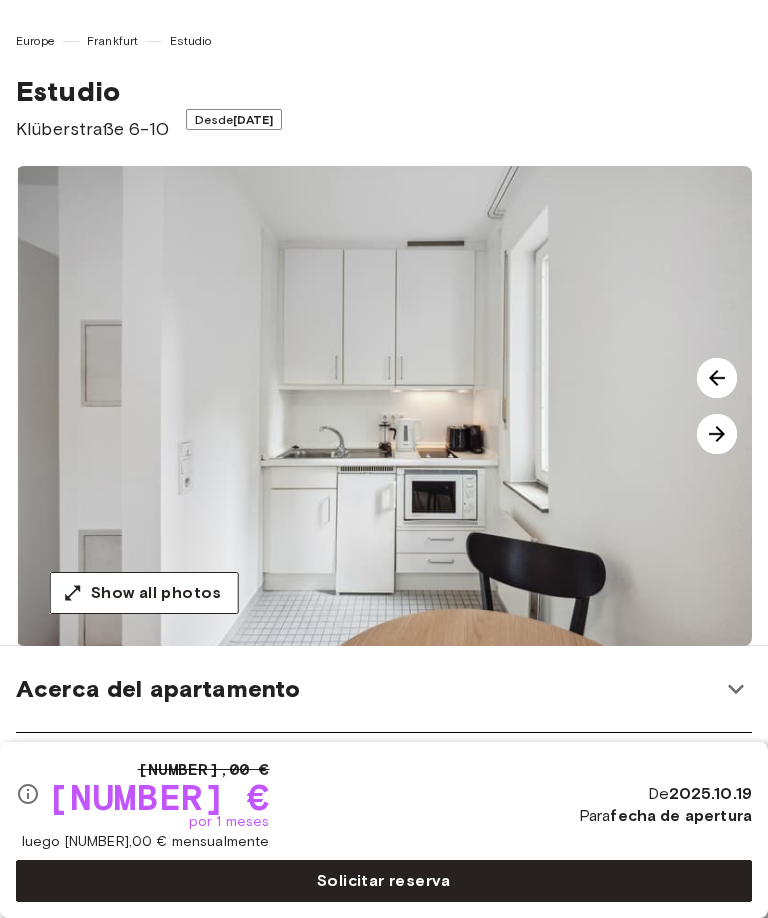 click at bounding box center [717, 434] 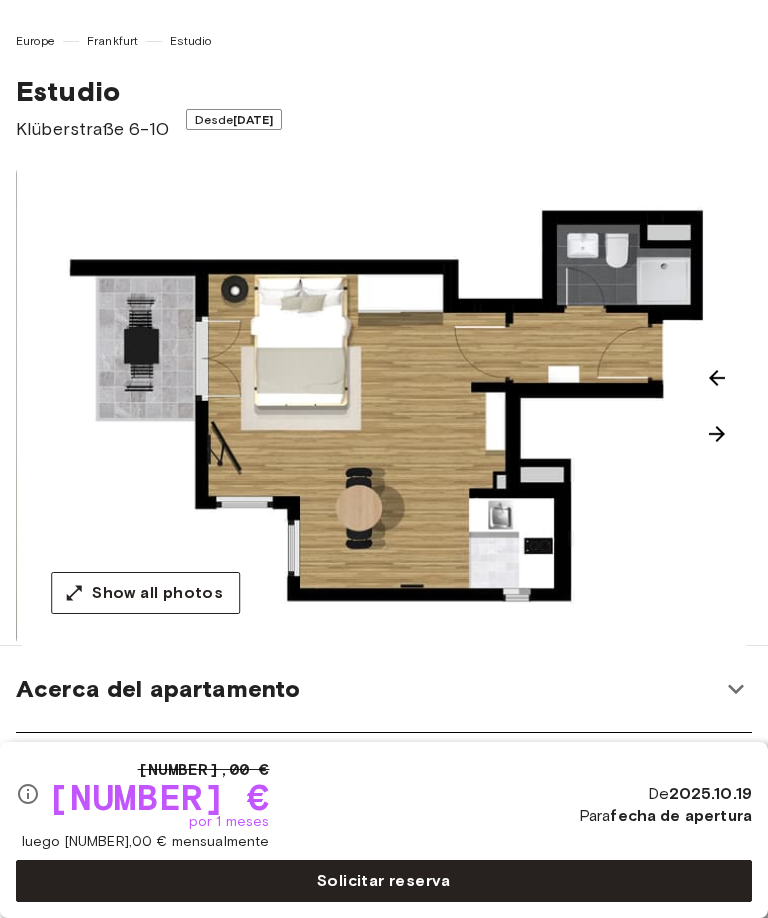 click at bounding box center [717, 434] 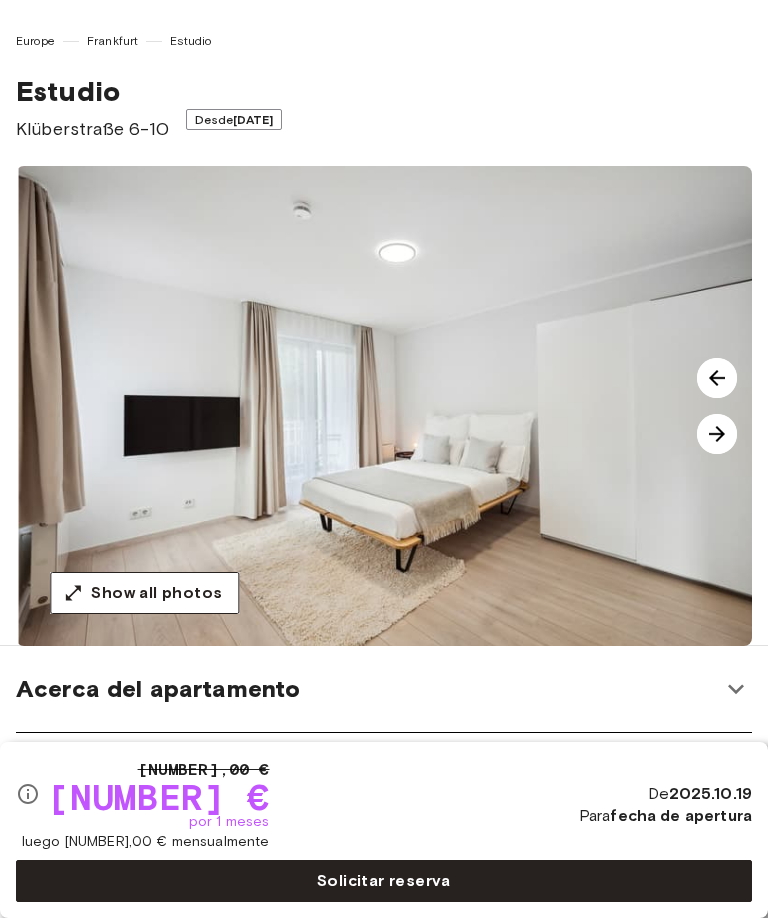 click at bounding box center (717, 434) 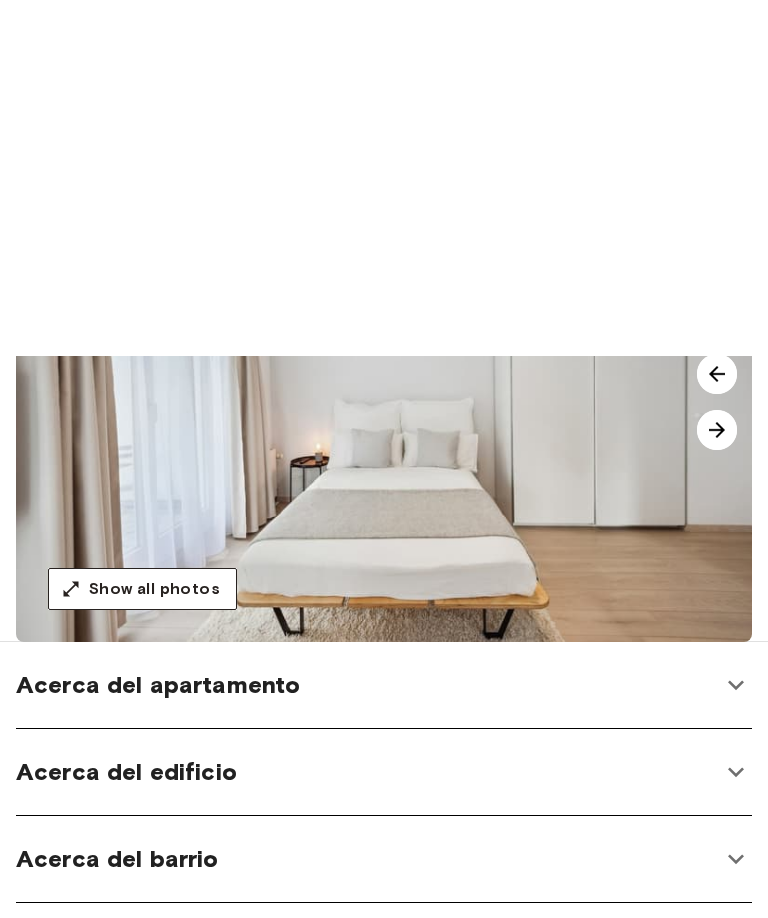 scroll, scrollTop: 0, scrollLeft: 0, axis: both 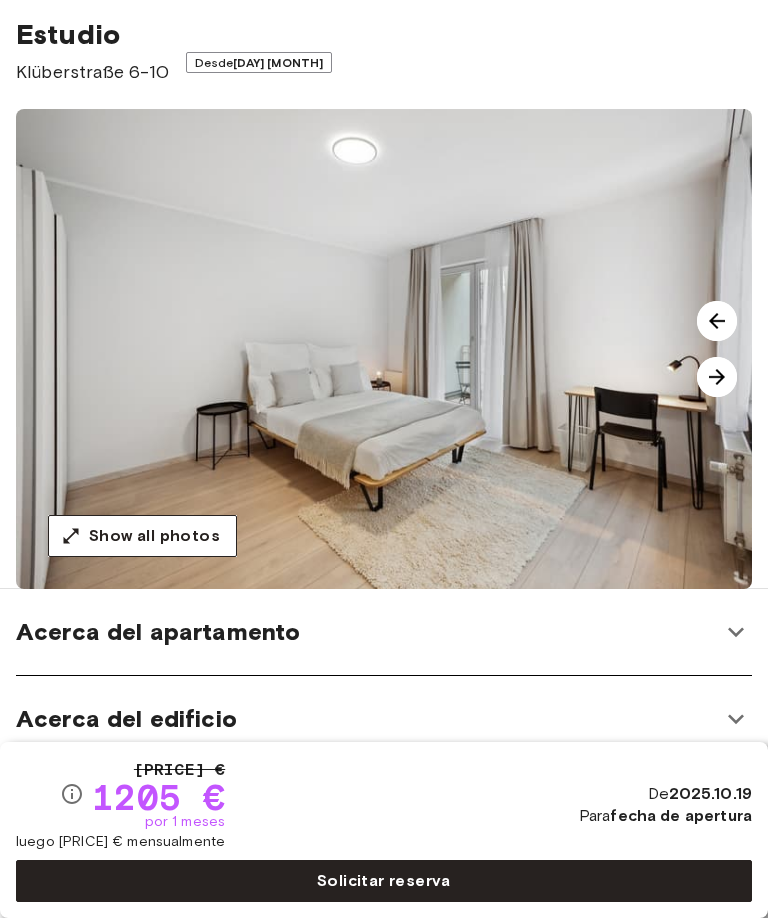 click at bounding box center [717, 377] 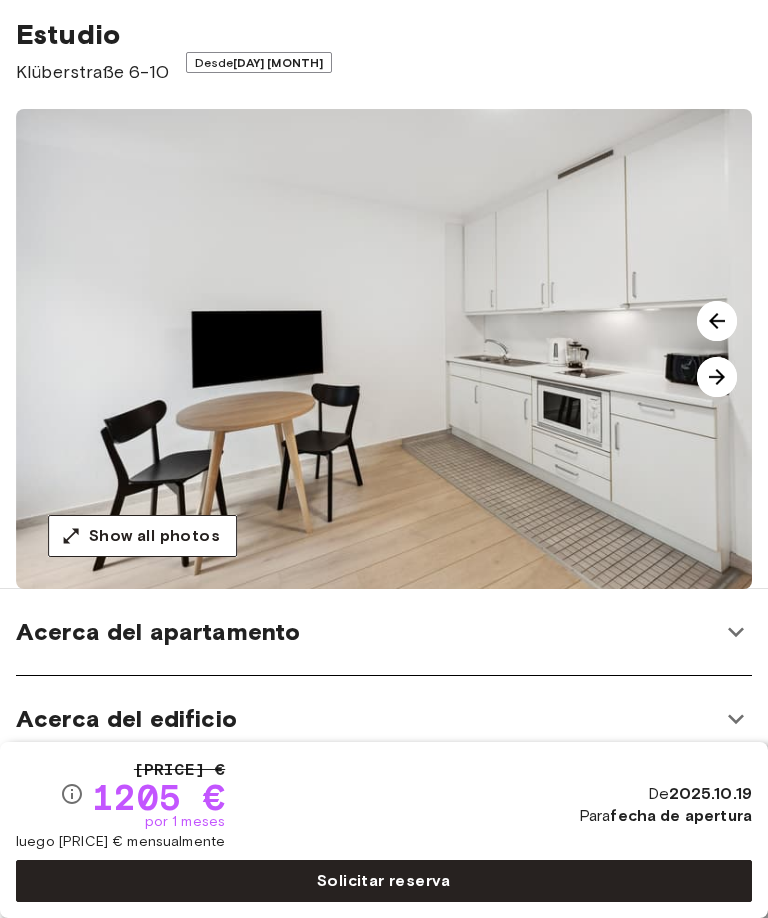 click at bounding box center (717, 321) 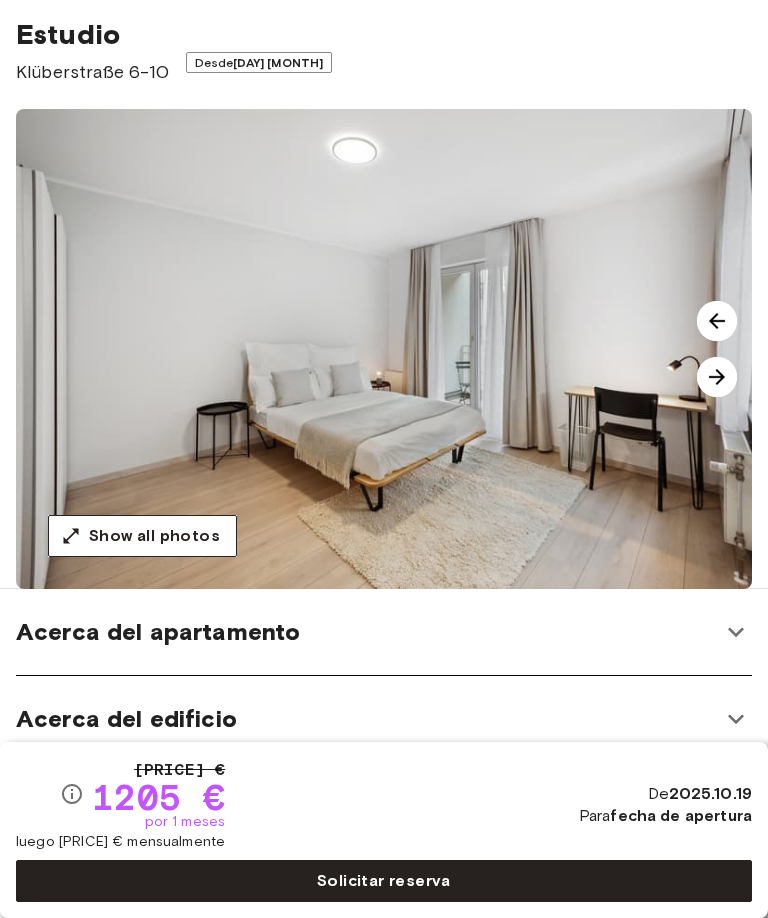 click at bounding box center (717, 377) 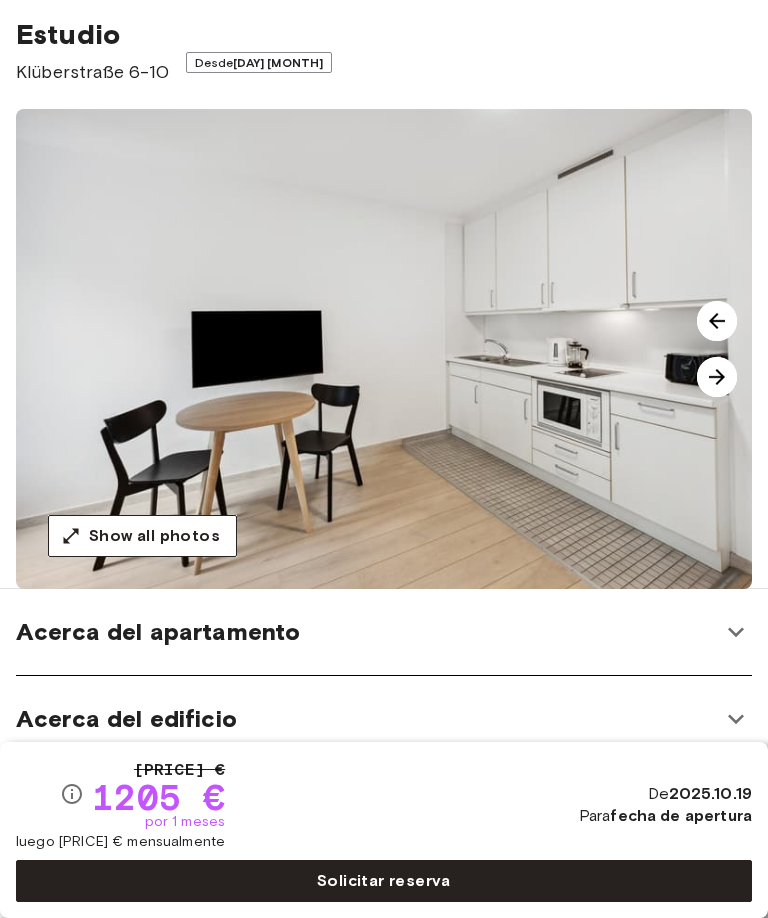 click at bounding box center [717, 377] 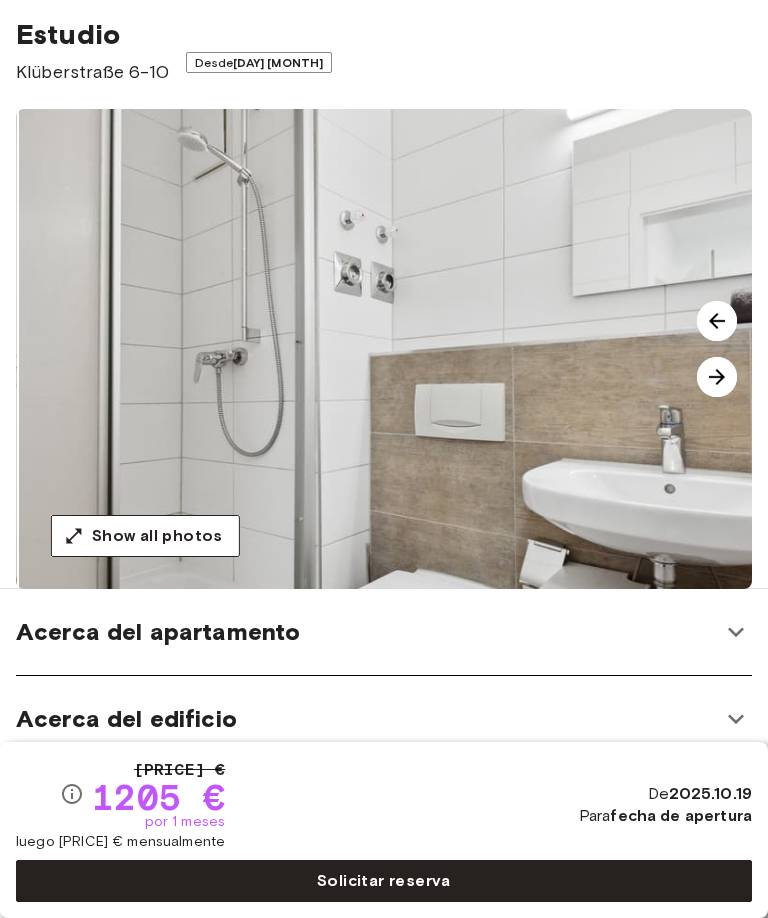 click at bounding box center [717, 377] 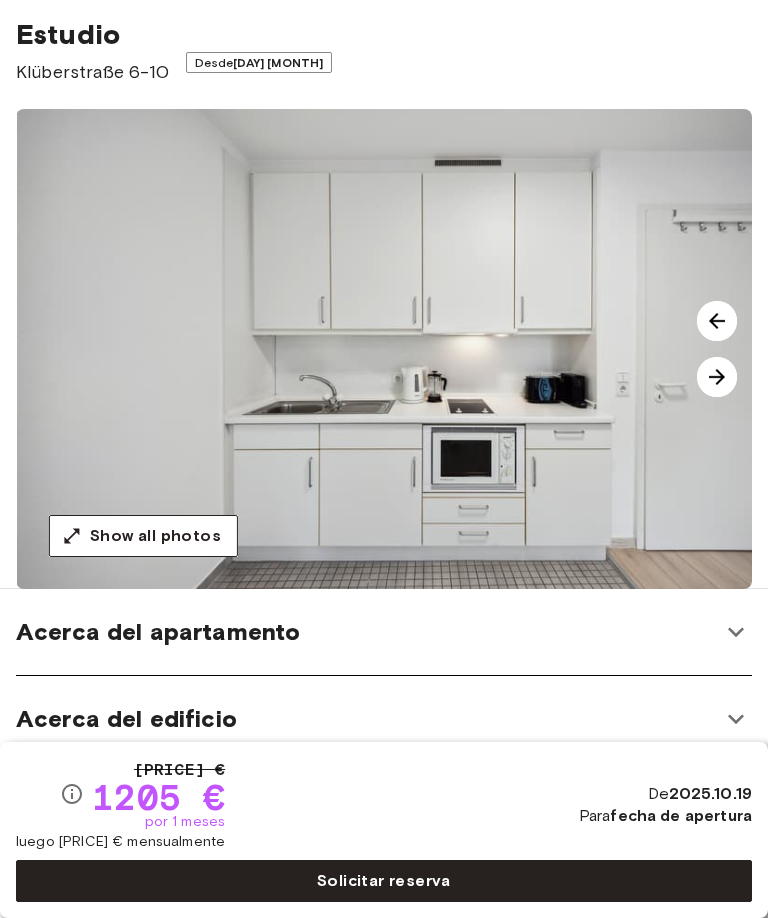 click at bounding box center [717, 377] 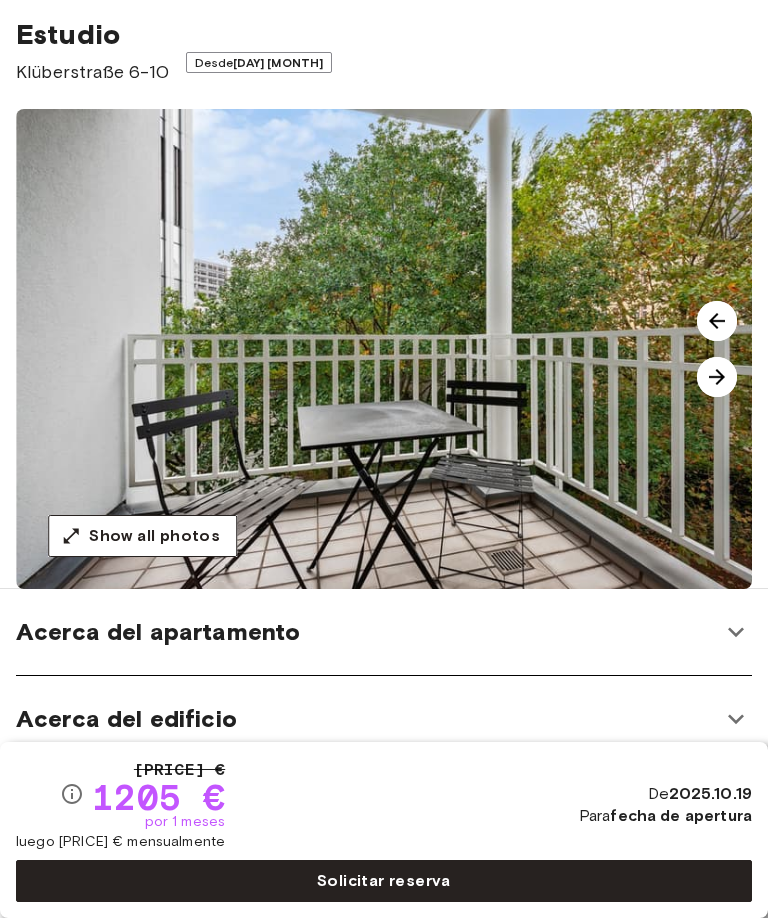 click at bounding box center [717, 377] 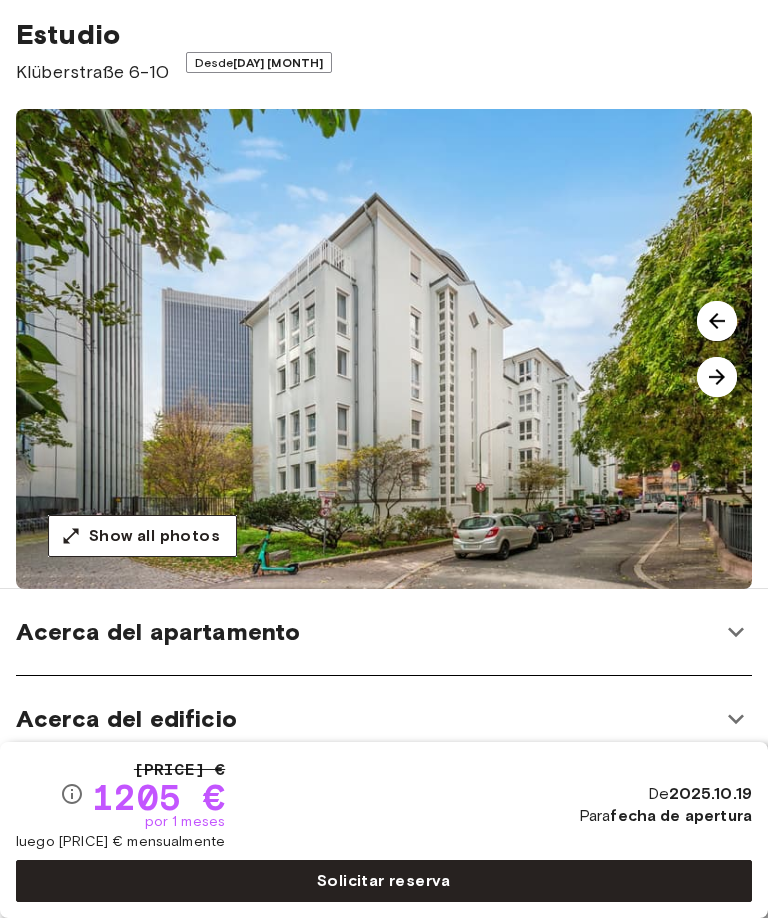 click at bounding box center (717, 377) 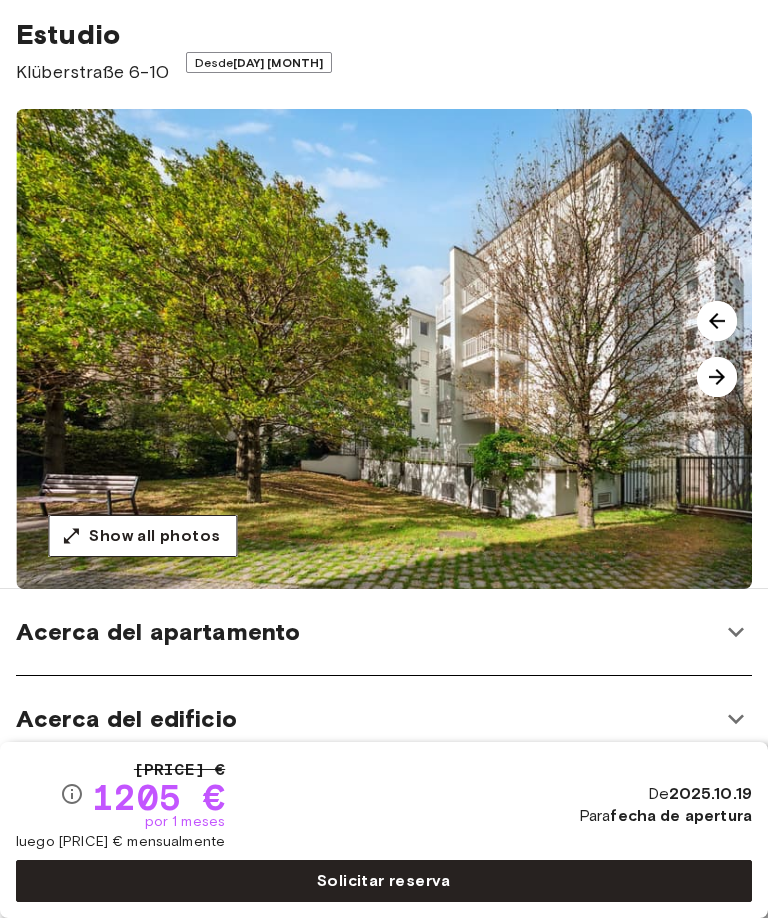 click at bounding box center [717, 377] 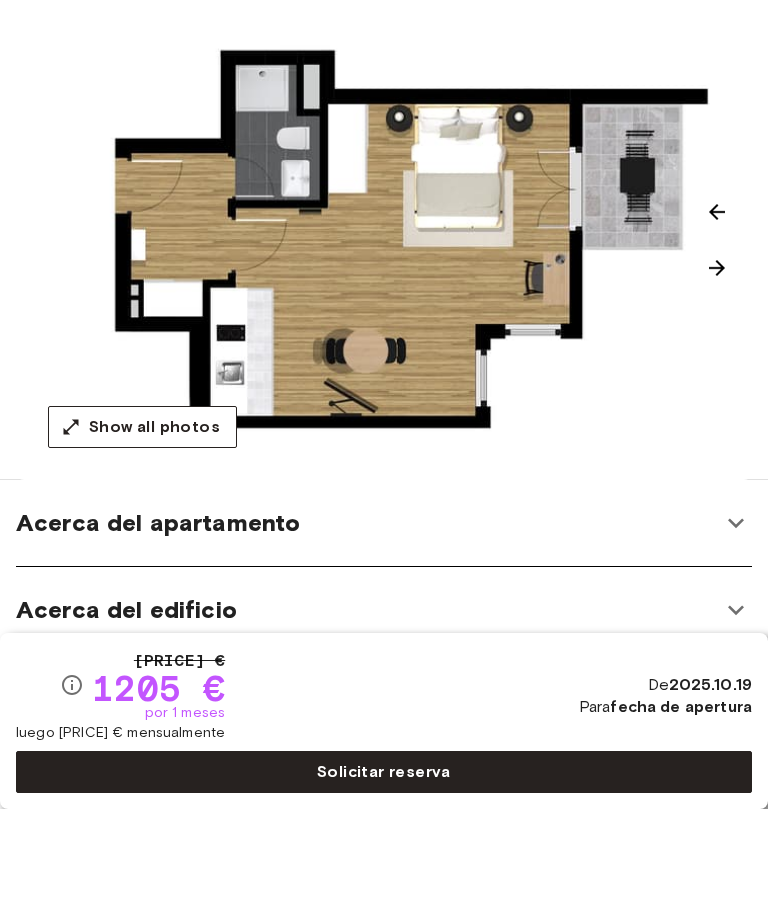 scroll, scrollTop: 163, scrollLeft: 0, axis: vertical 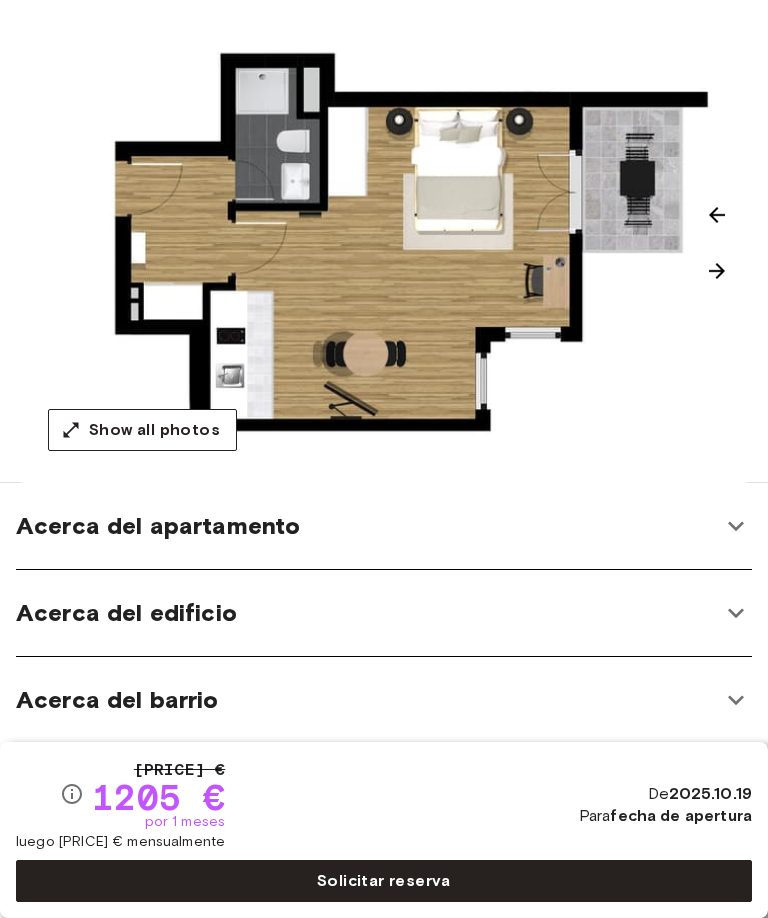 click on "Acerca del barrio" at bounding box center [117, 700] 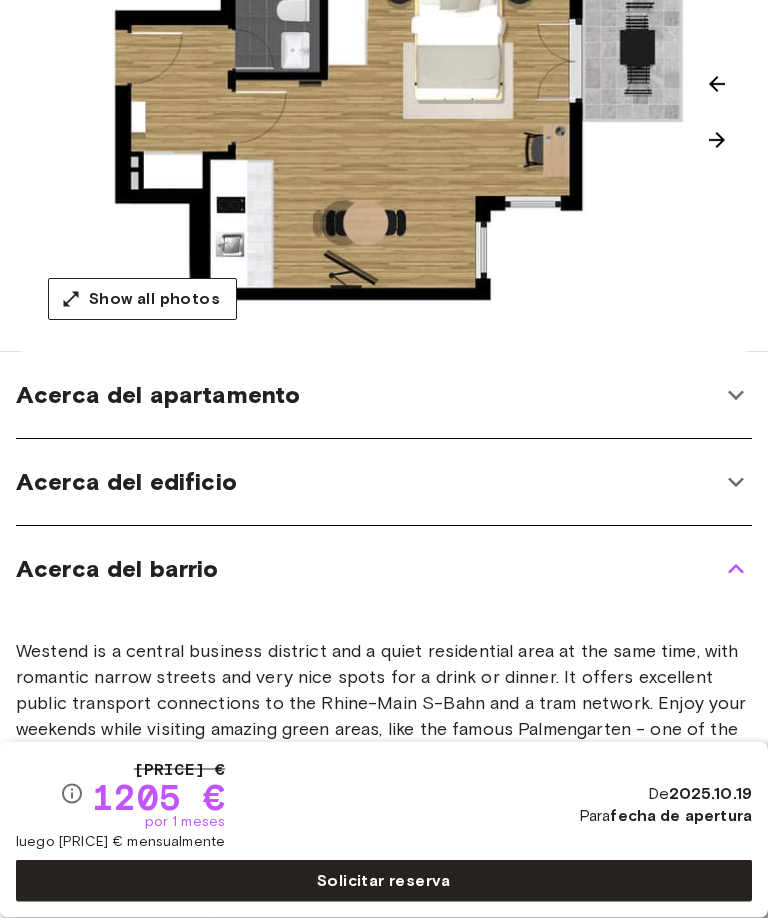 scroll, scrollTop: 294, scrollLeft: 0, axis: vertical 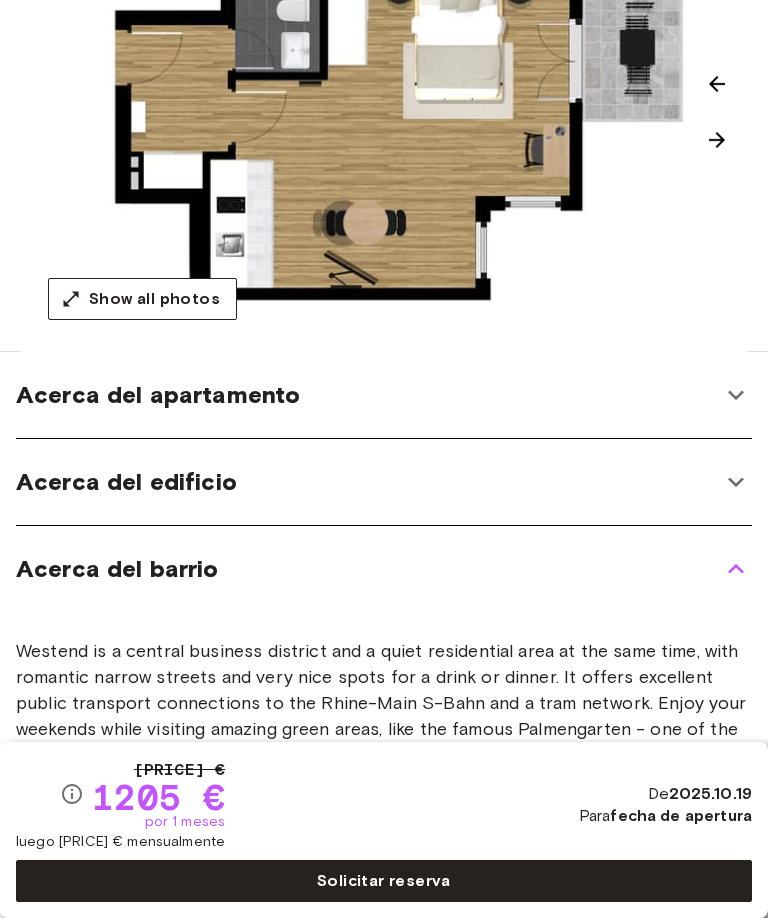 click on "Acerca del apartamento" at bounding box center (384, 395) 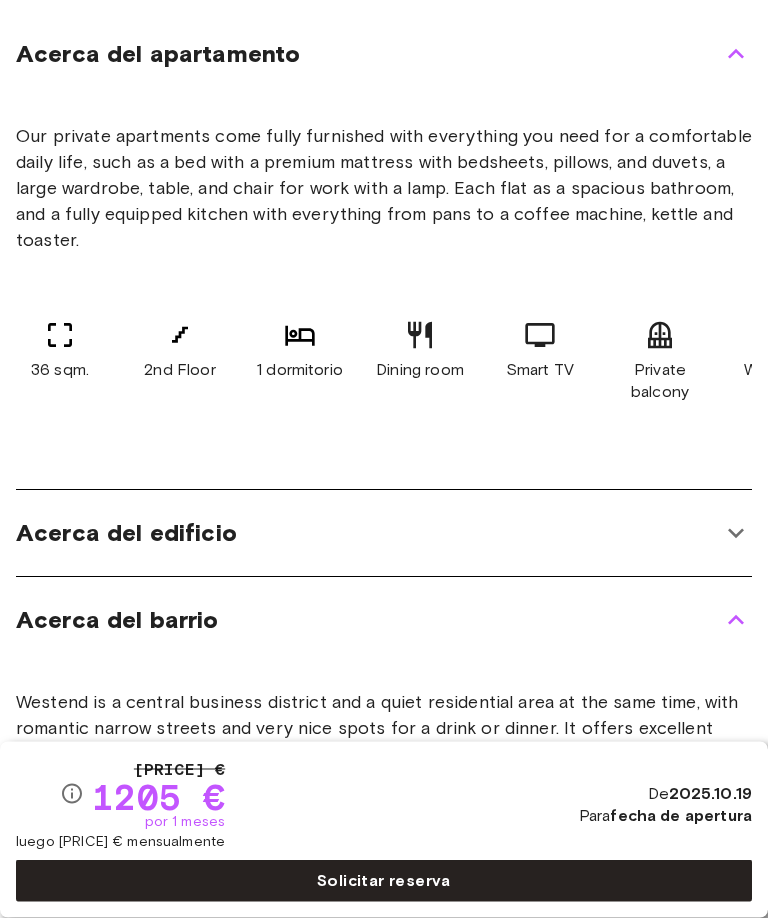 click on "Acerca del edificio" at bounding box center [384, 534] 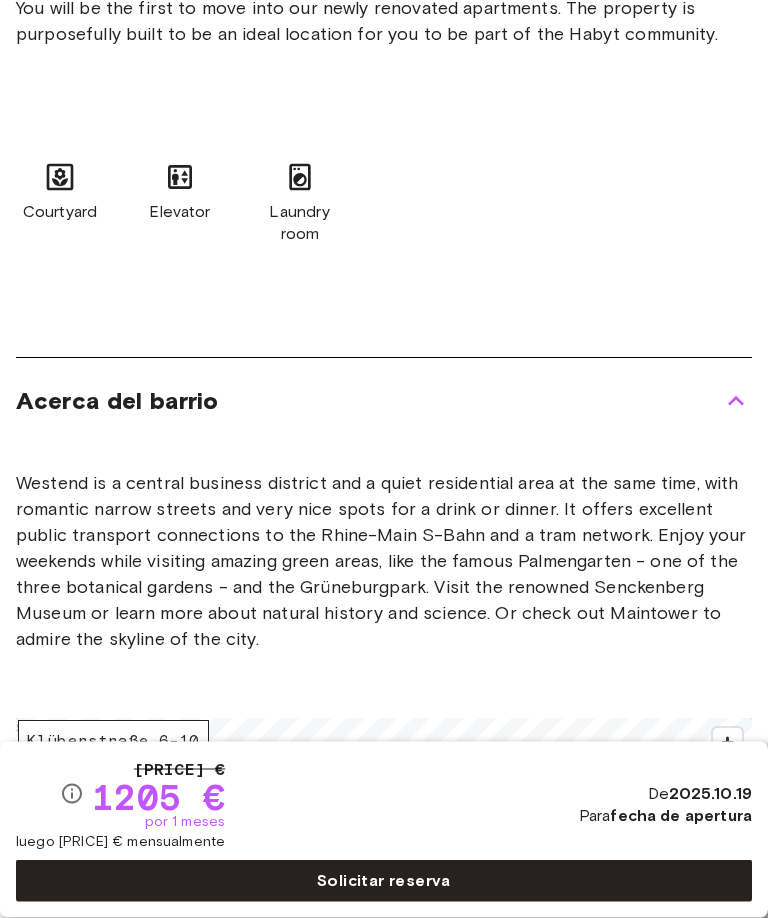 scroll, scrollTop: 1557, scrollLeft: 0, axis: vertical 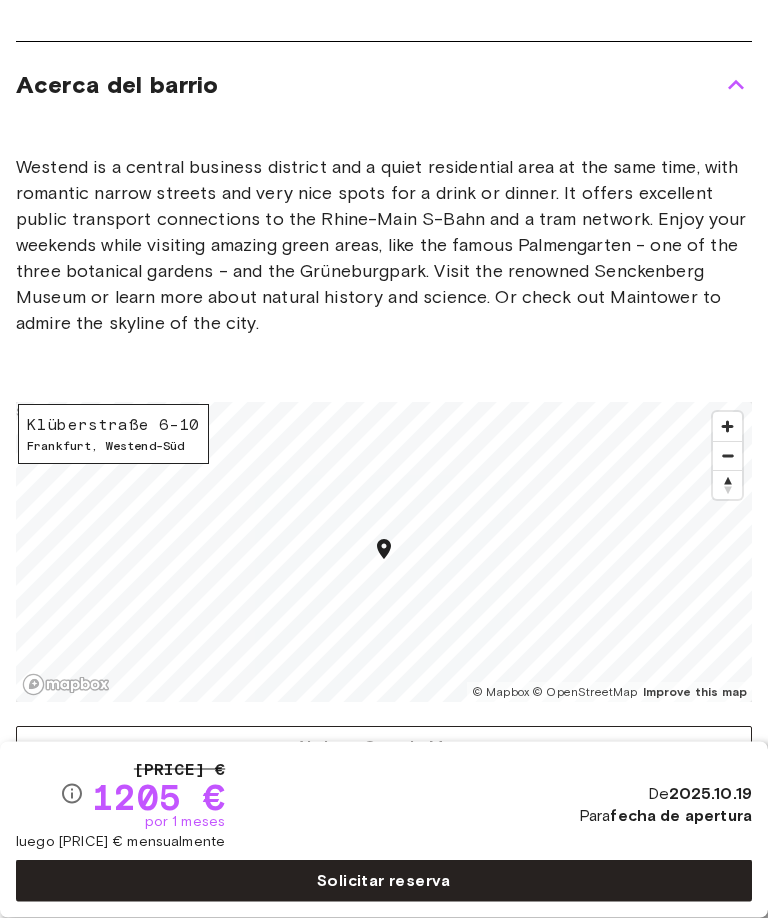 click at bounding box center [727, 457] 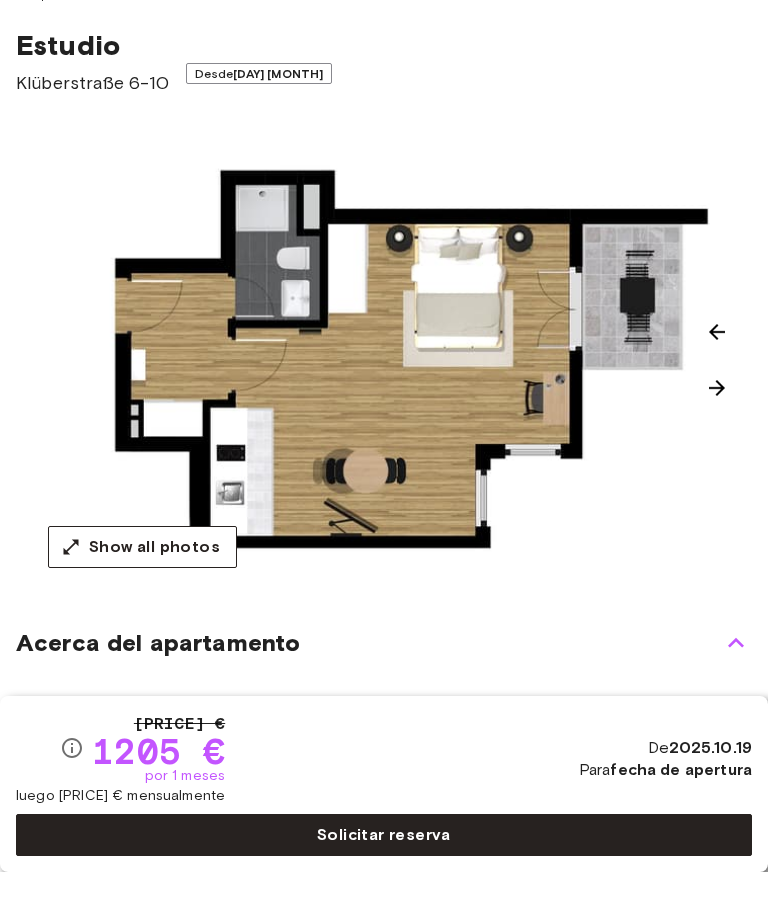 scroll, scrollTop: 2, scrollLeft: 0, axis: vertical 